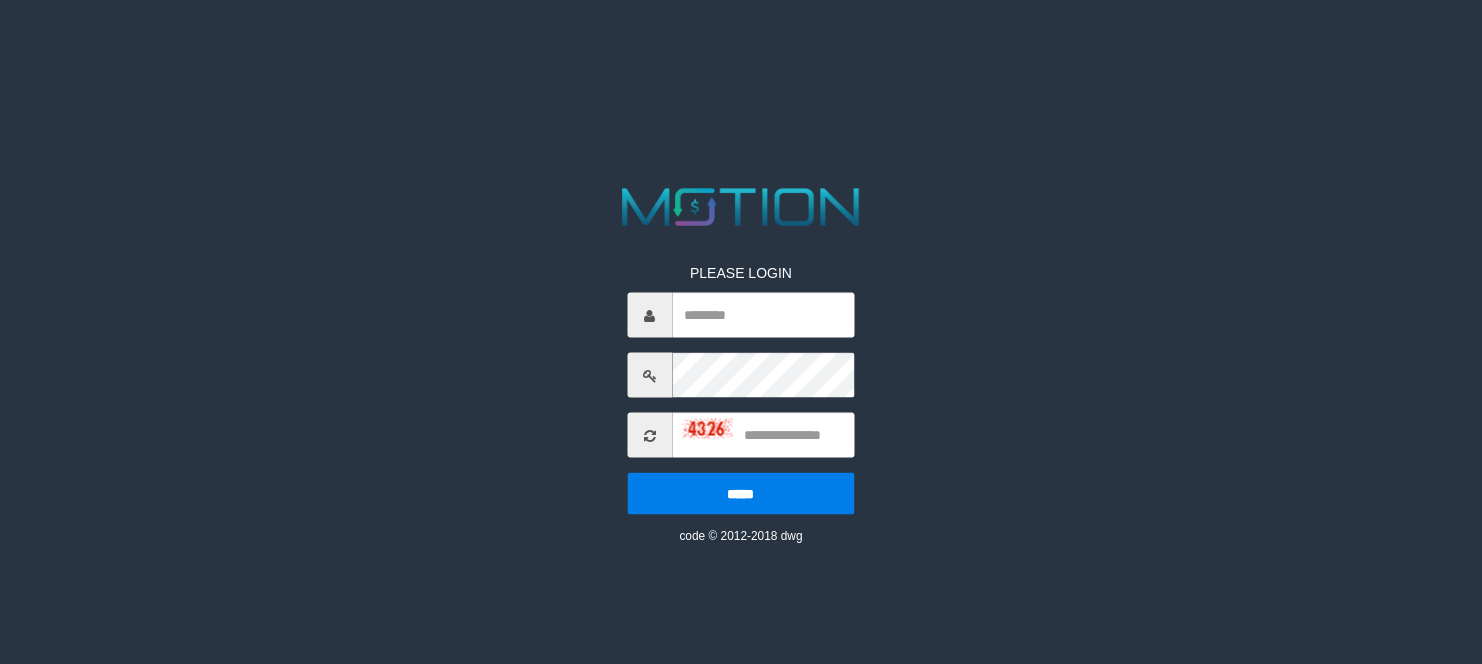 scroll, scrollTop: 0, scrollLeft: 0, axis: both 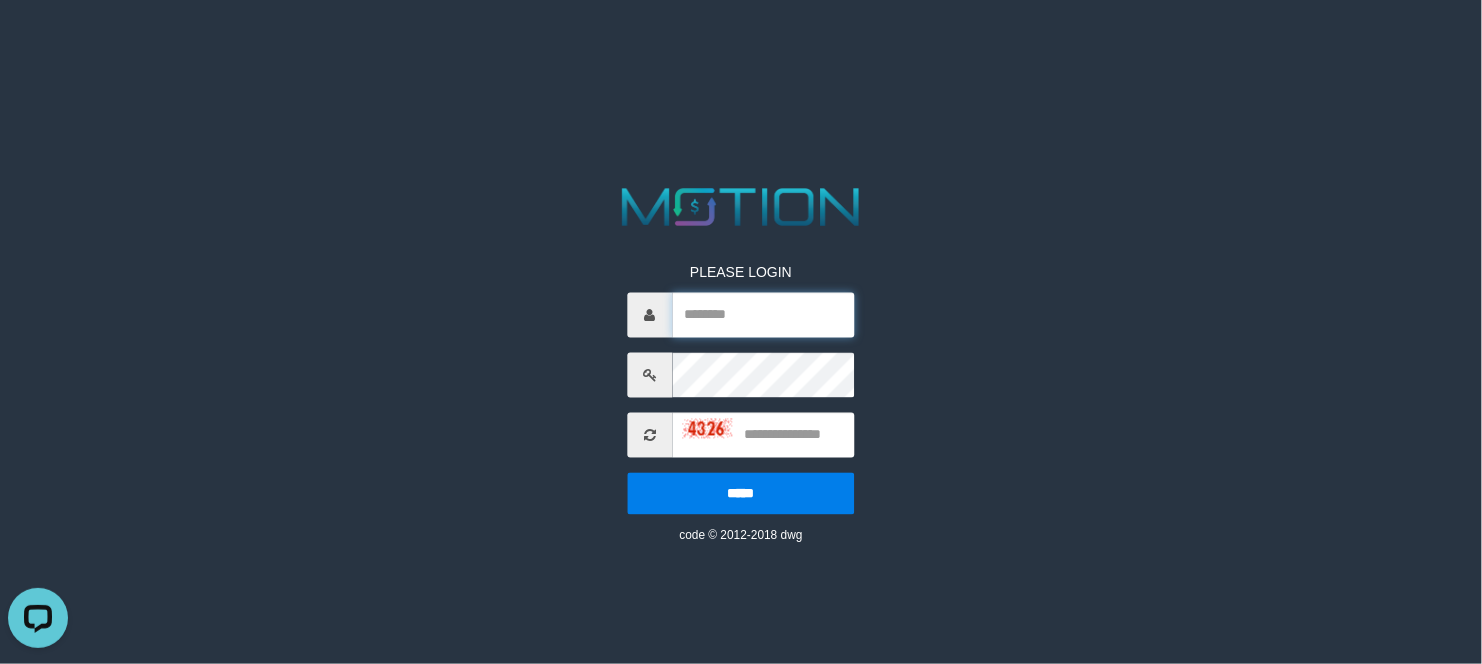 click at bounding box center (763, 315) 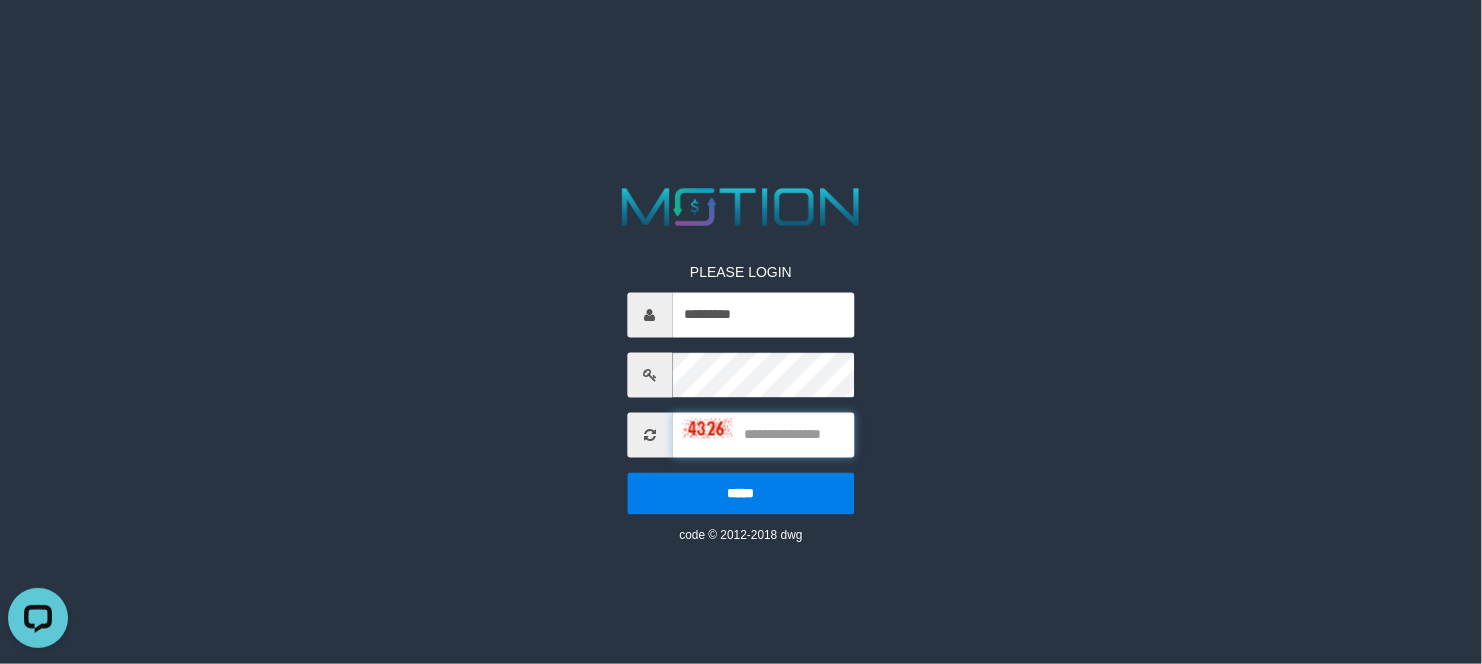 click at bounding box center (763, 435) 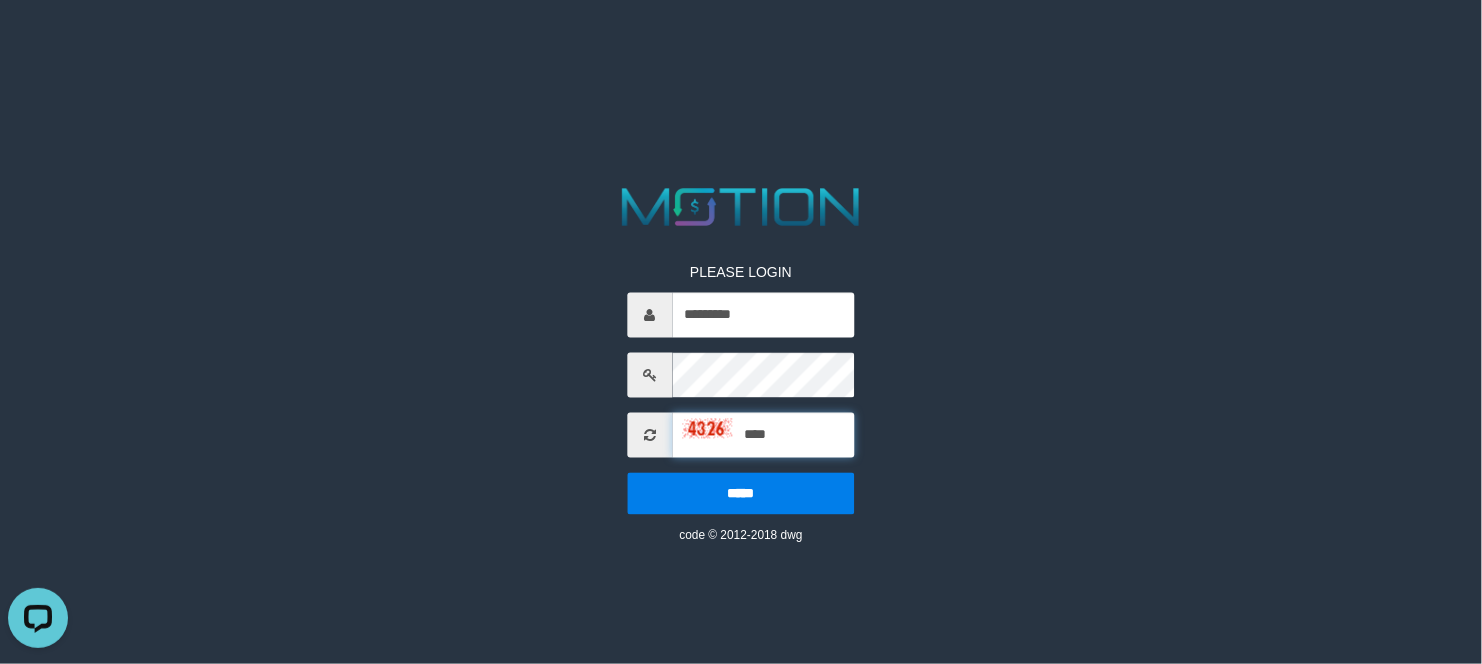 type on "****" 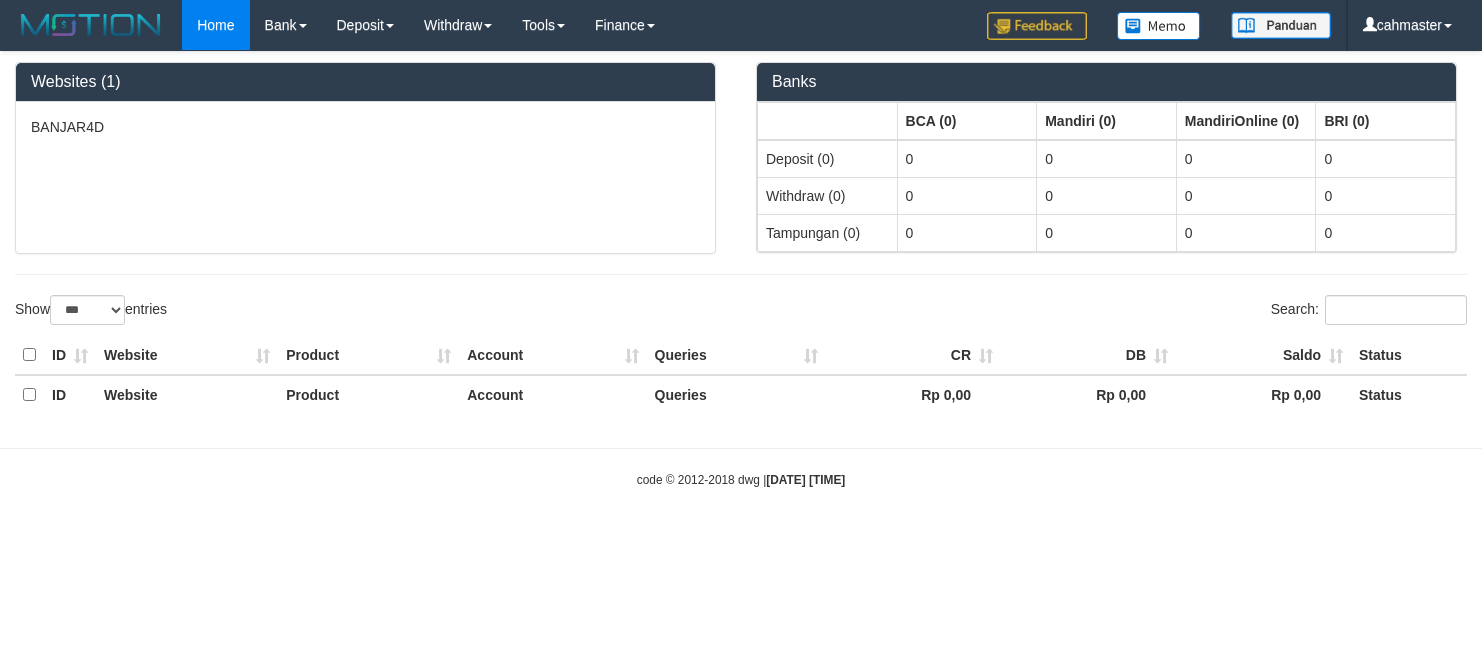 select on "***" 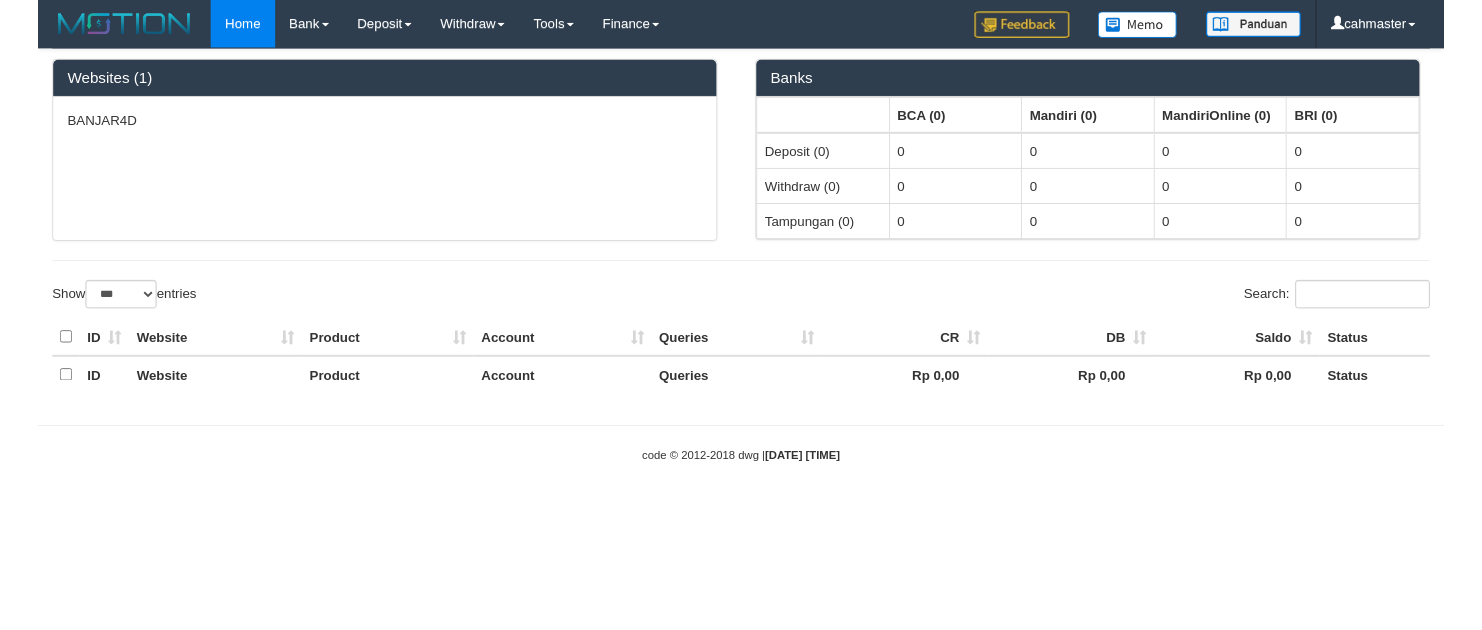 scroll, scrollTop: 0, scrollLeft: 0, axis: both 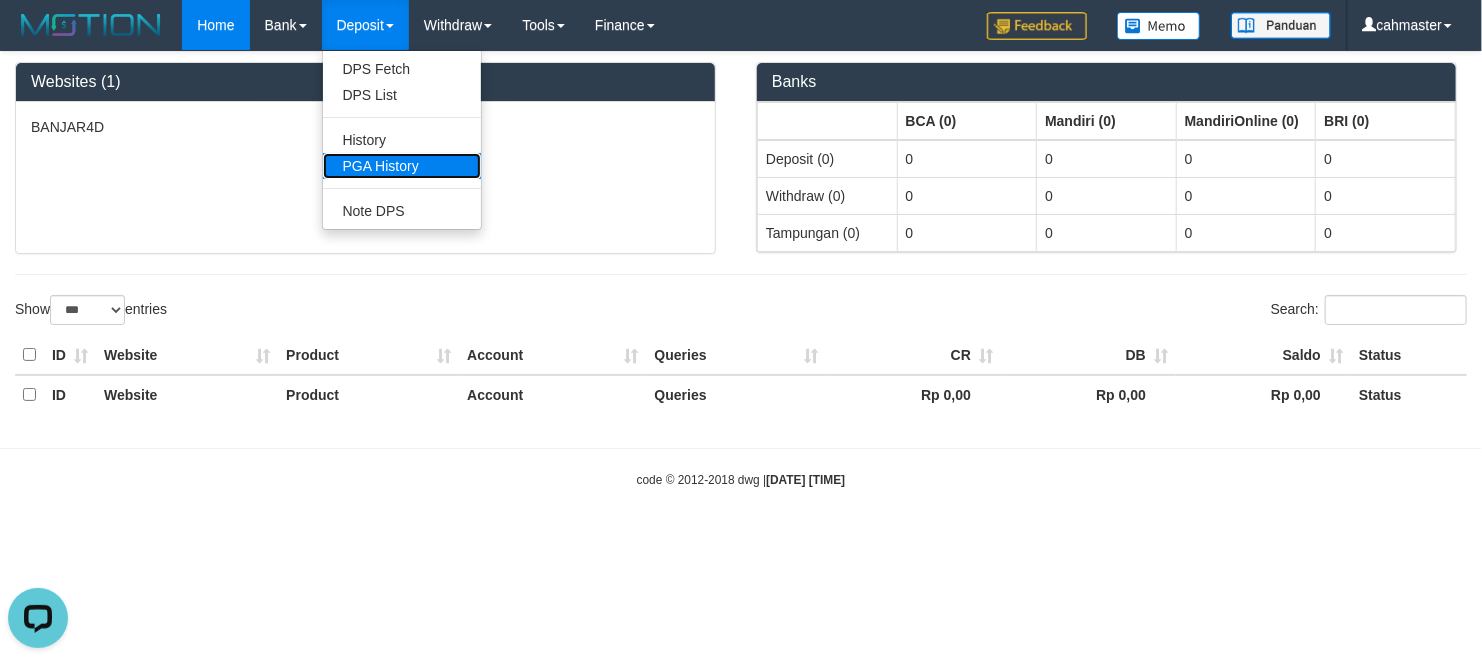 click on "PGA History" at bounding box center [402, 166] 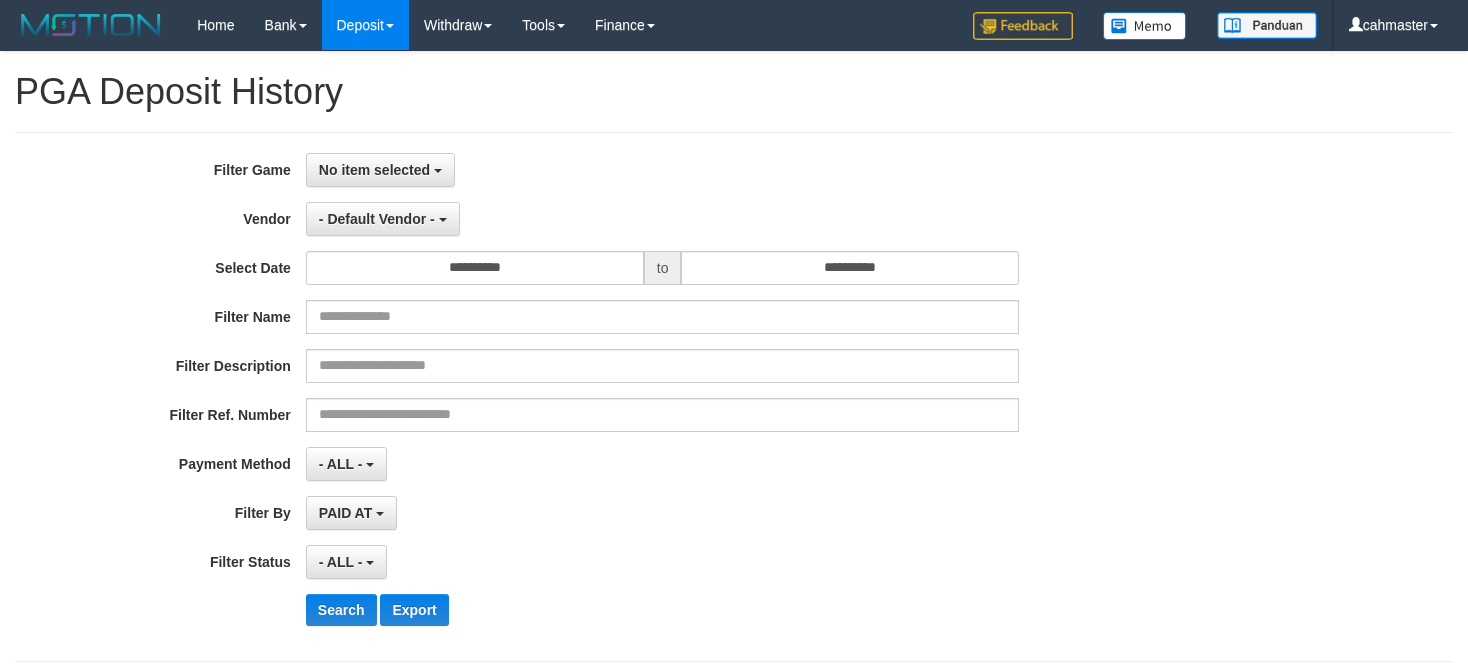 select 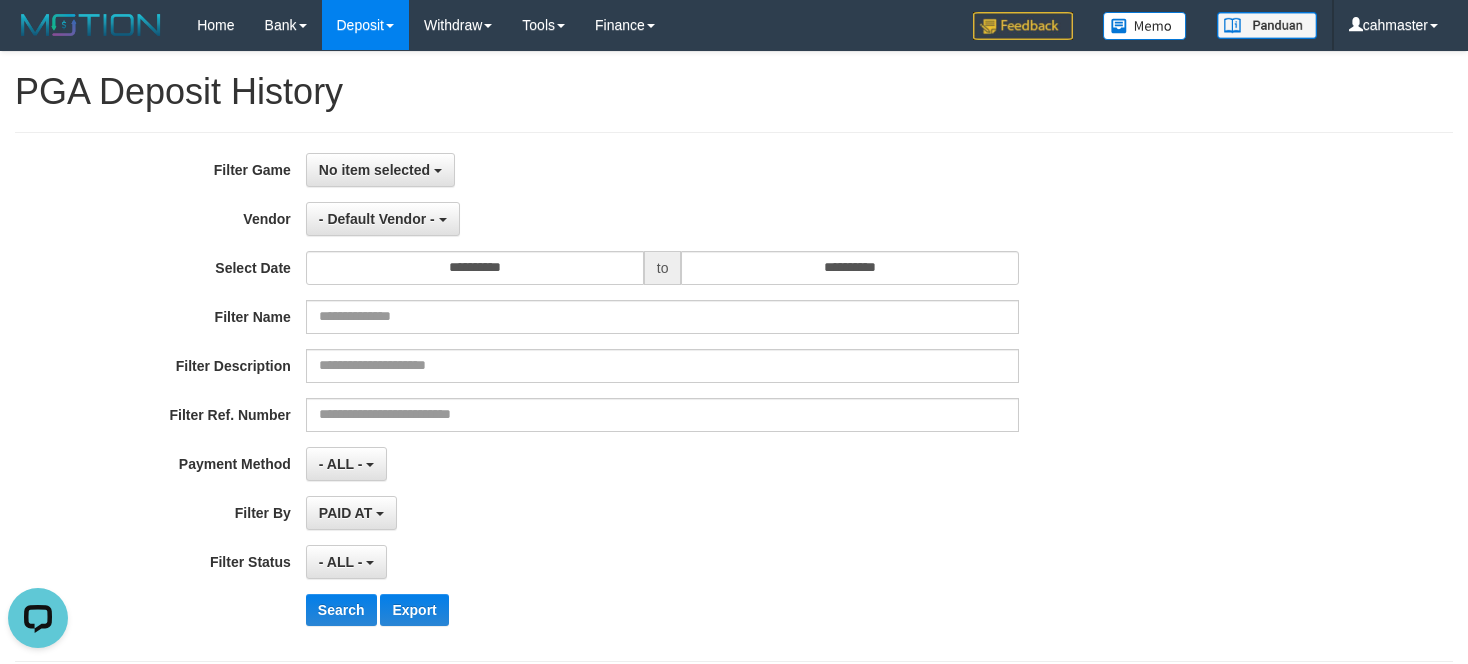 scroll, scrollTop: 0, scrollLeft: 0, axis: both 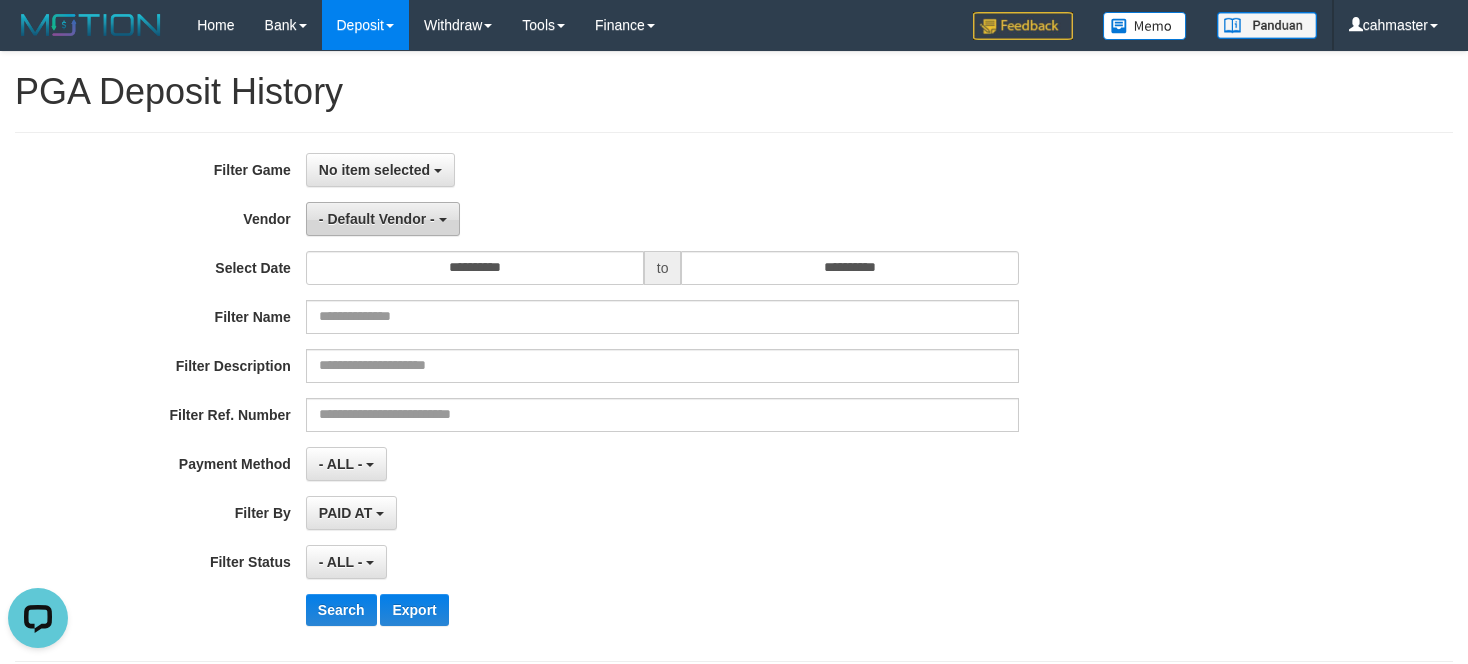 click on "- Default Vendor -" at bounding box center (377, 219) 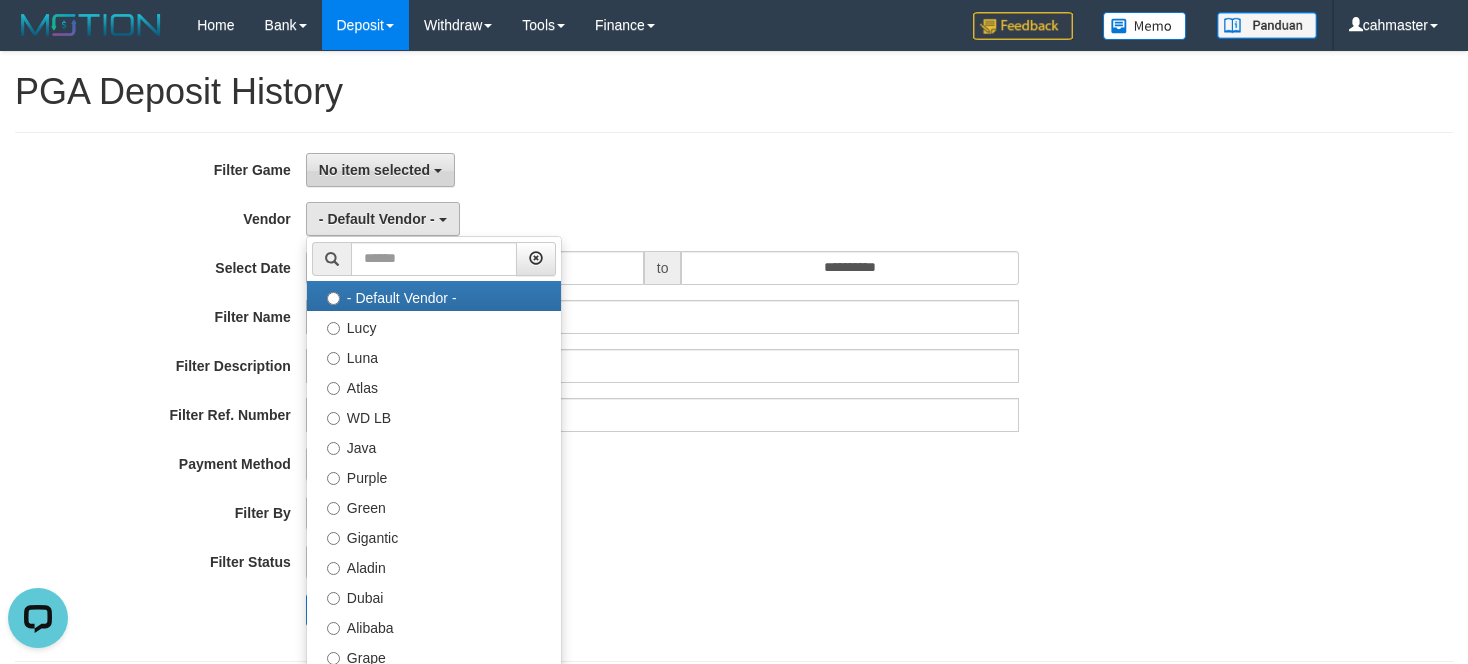 click on "No item selected" at bounding box center (380, 170) 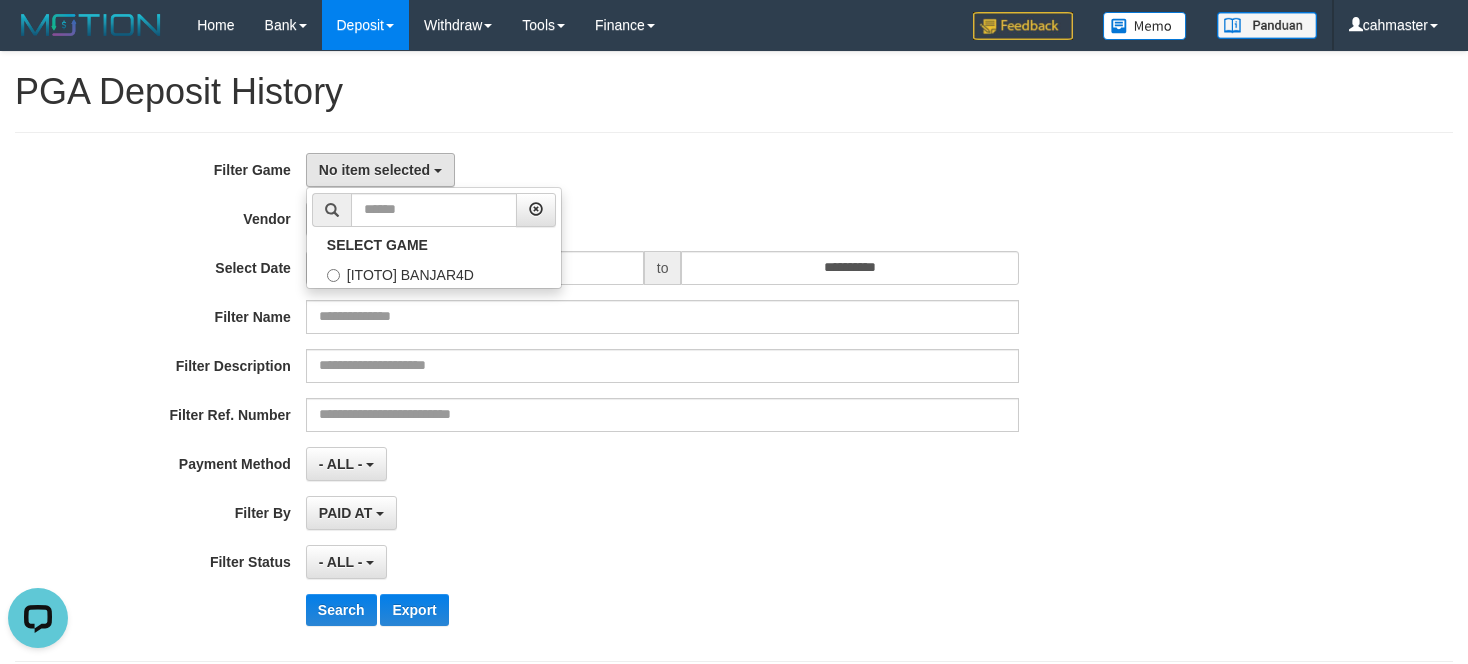click on "SELECT GAME
[USERNAME] [USERNAME]" at bounding box center (434, 238) 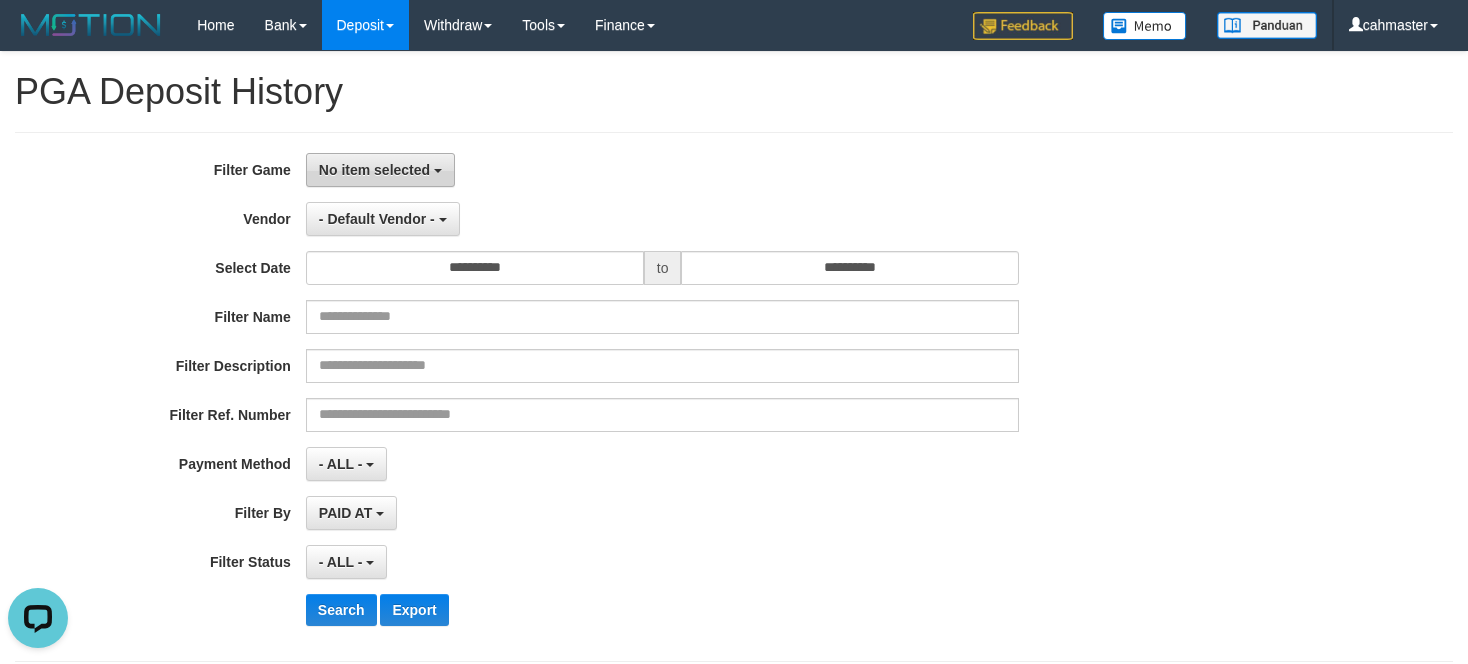 click on "No item selected" at bounding box center (374, 170) 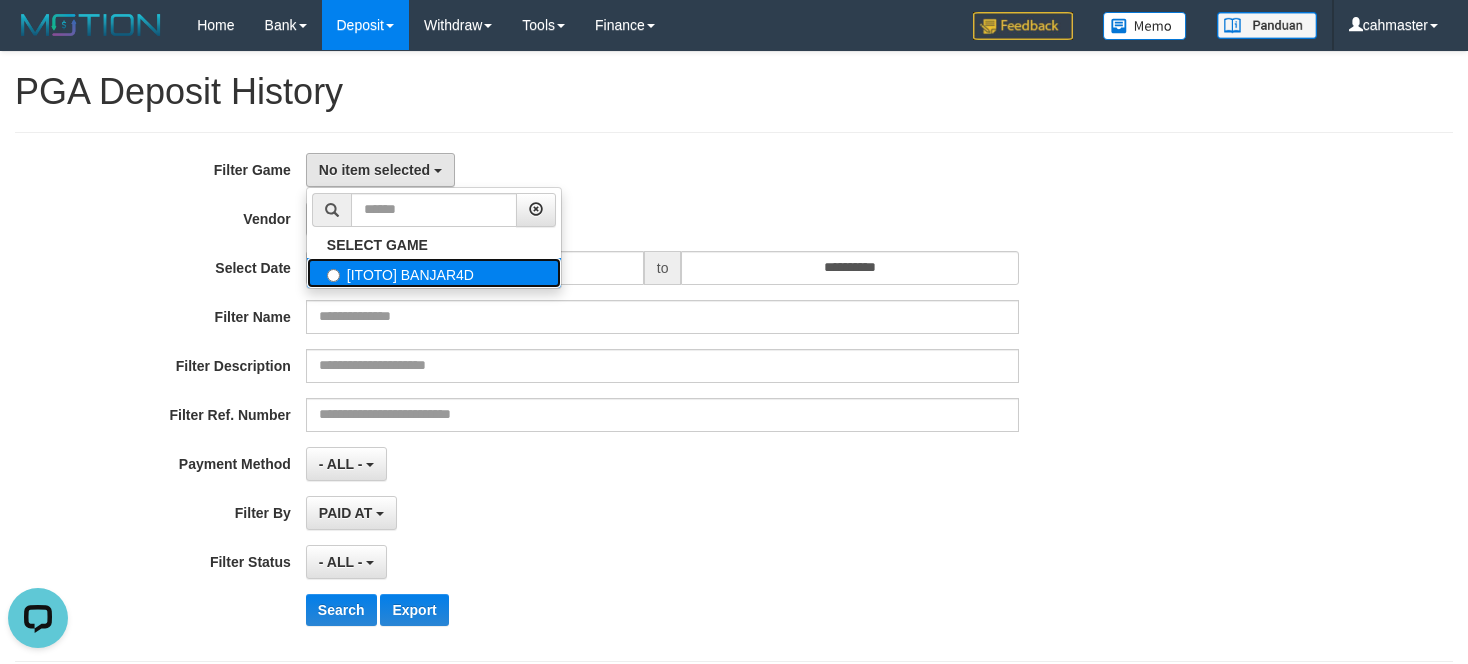 click on "[ITOTO] BANJAR4D" at bounding box center (434, 273) 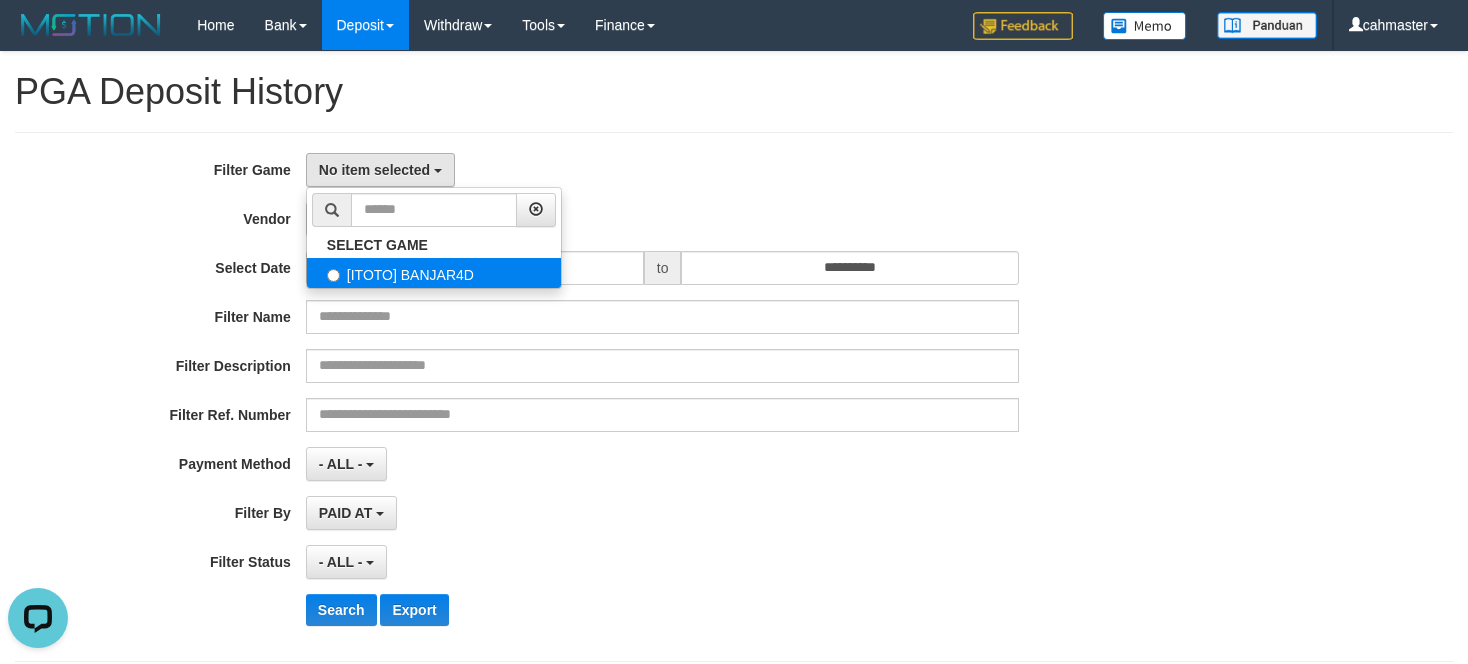 select on "****" 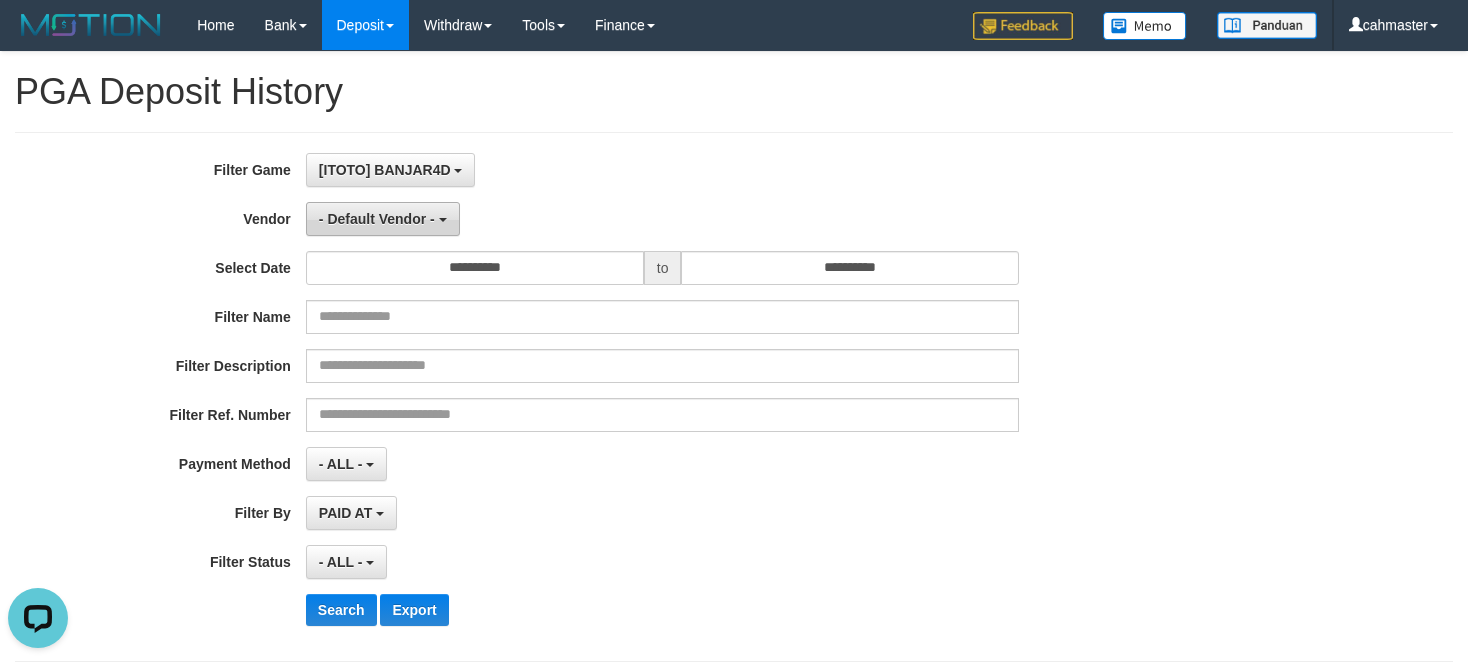 click on "- Default Vendor -" at bounding box center [377, 219] 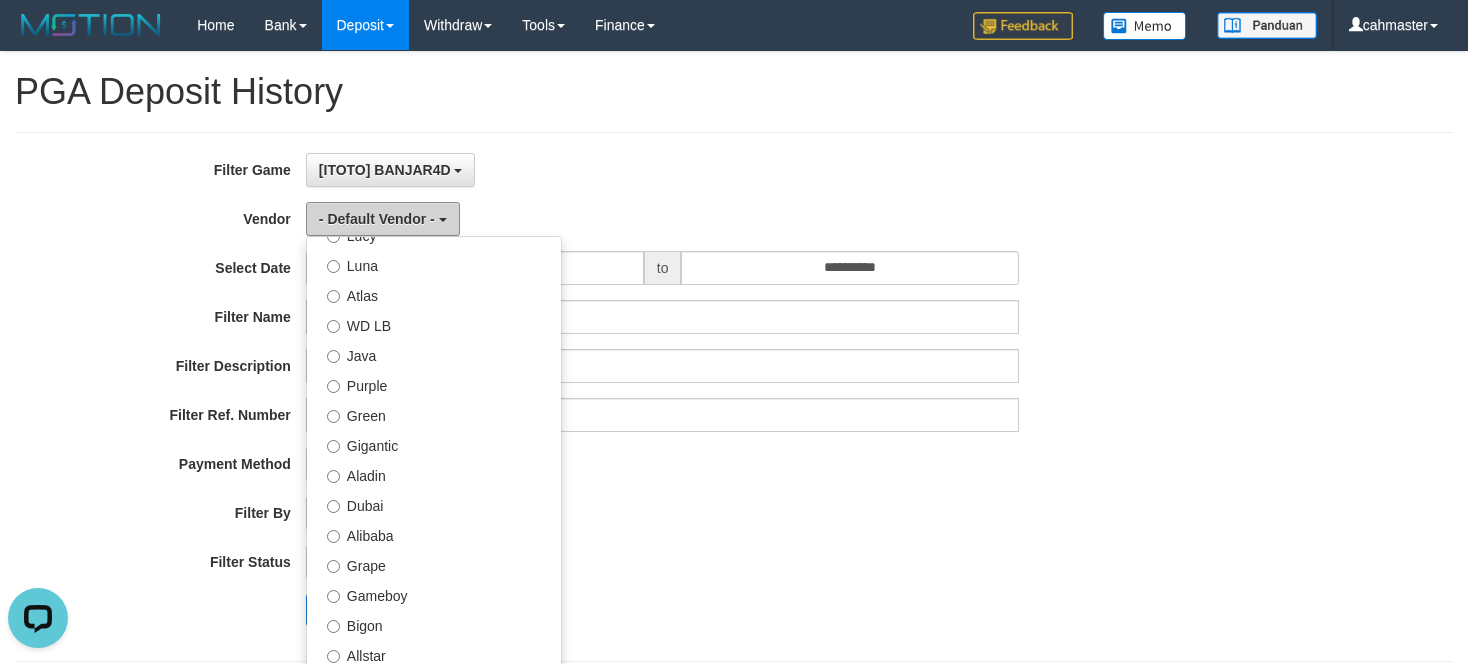 scroll, scrollTop: 100, scrollLeft: 0, axis: vertical 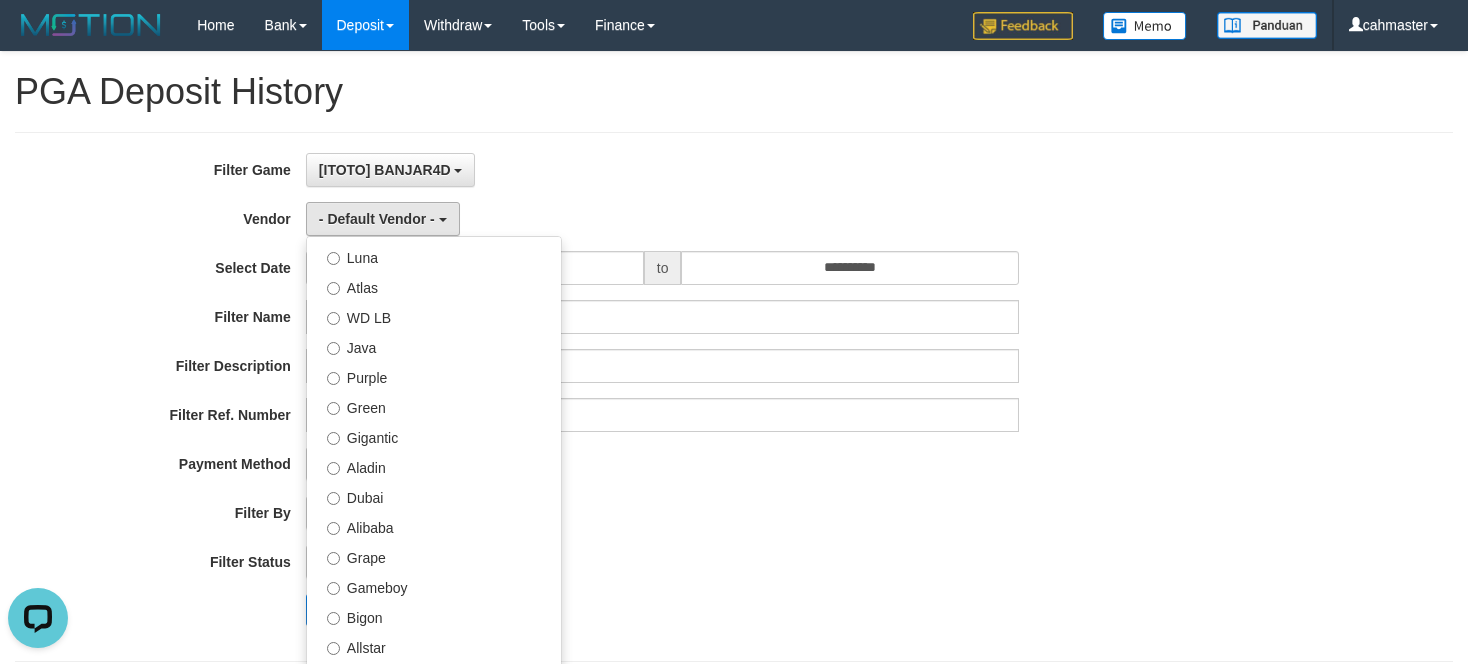 click on "PAID AT
PAID AT
CREATED AT" at bounding box center [663, 513] 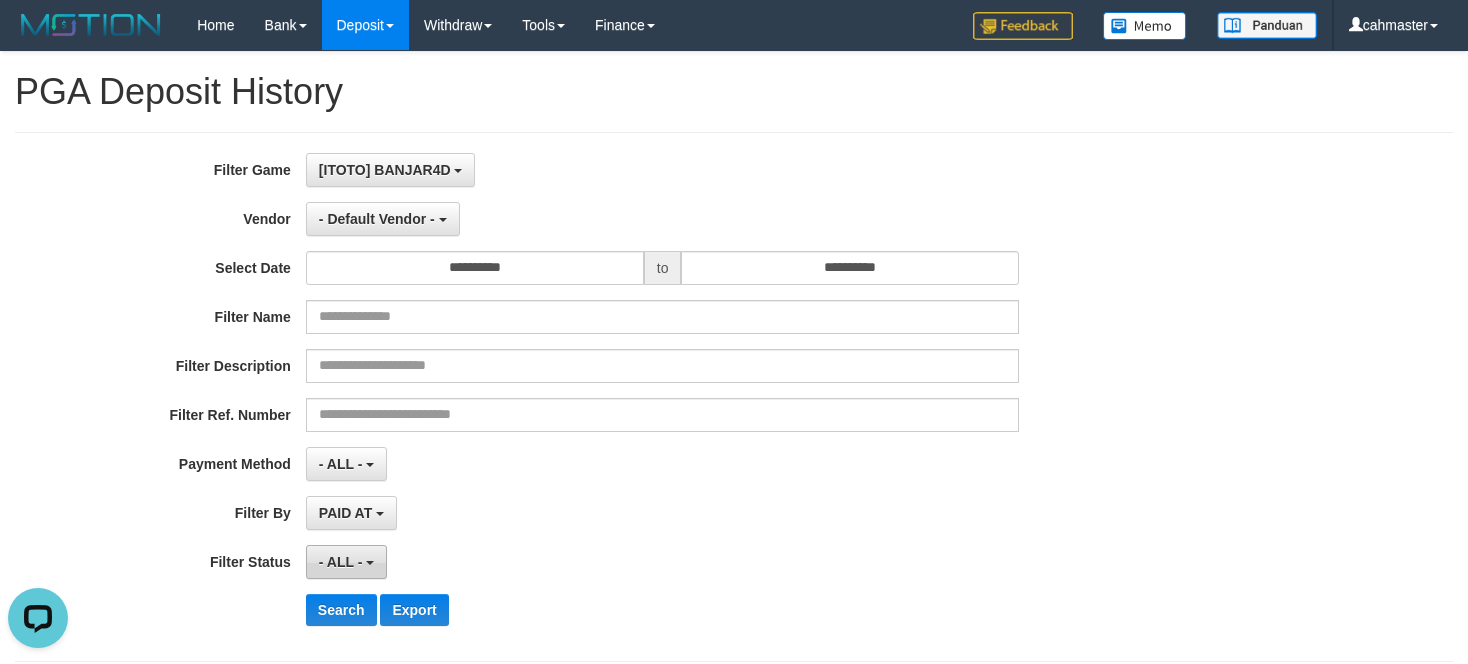 click on "- ALL -" at bounding box center [346, 562] 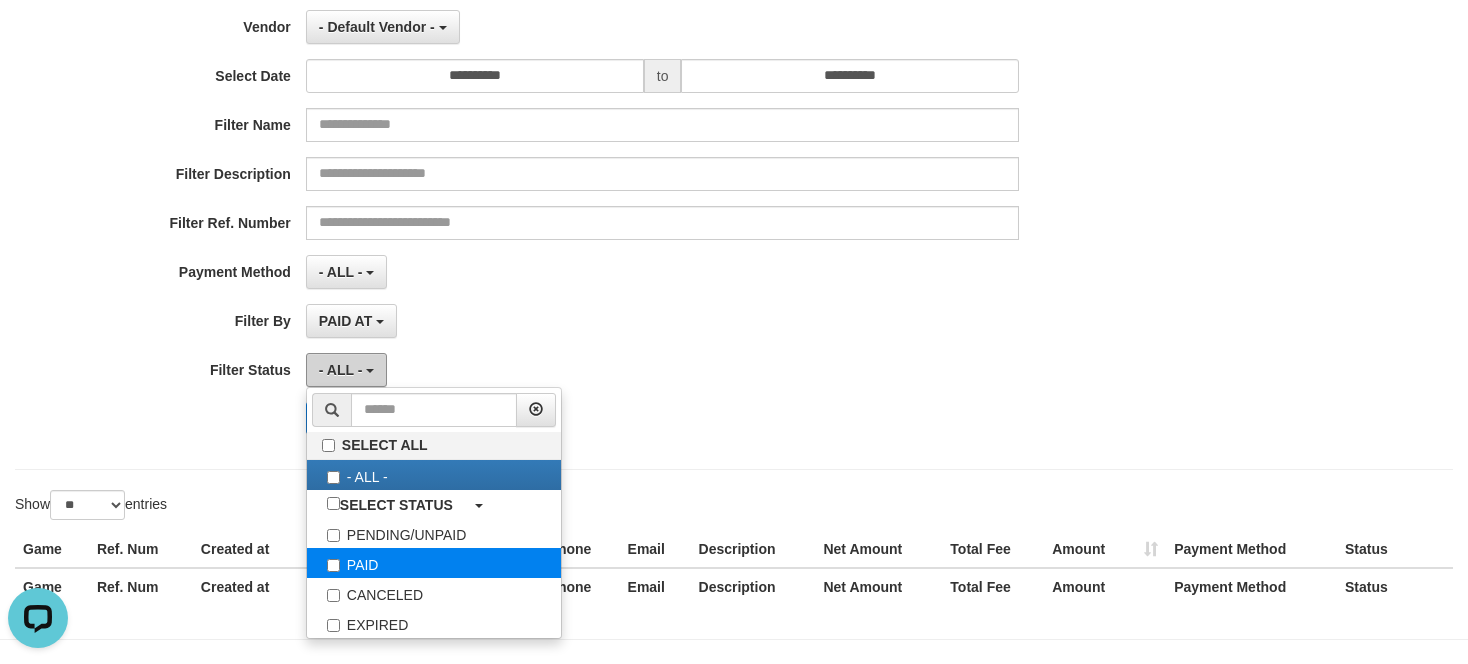 scroll, scrollTop: 200, scrollLeft: 0, axis: vertical 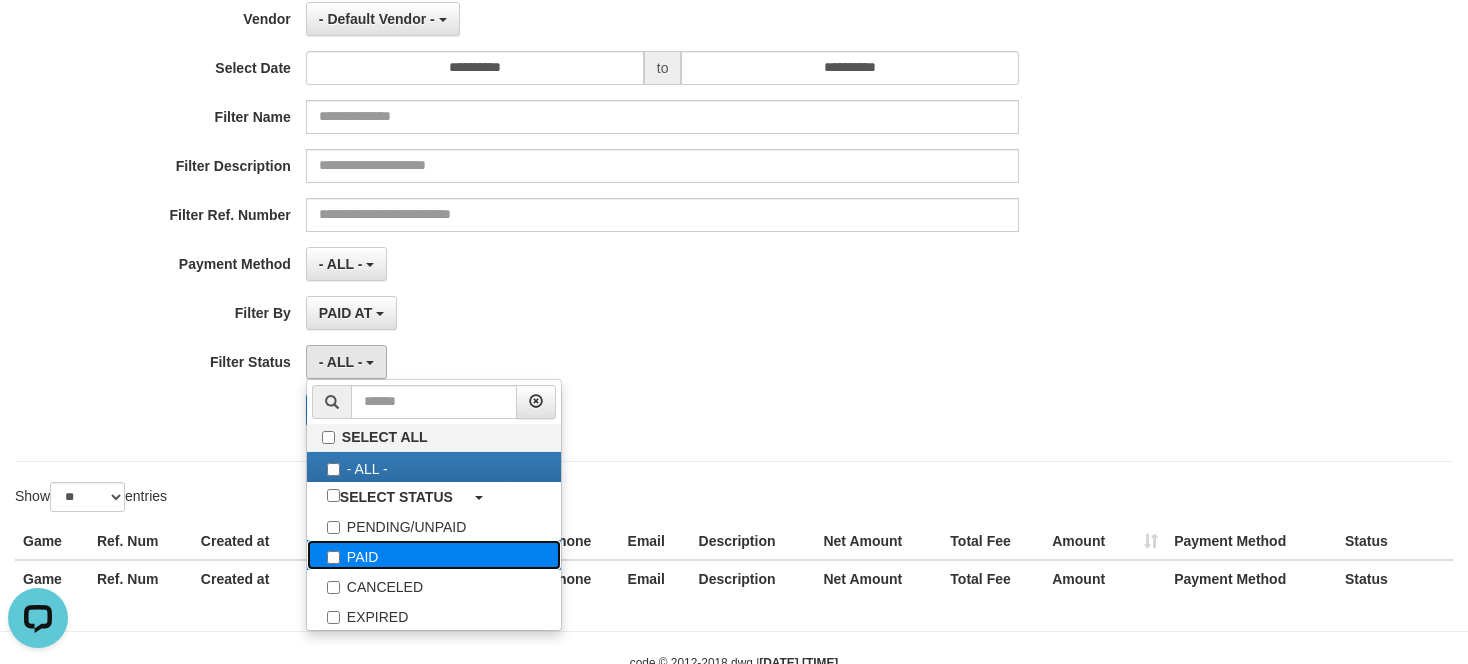 click on "PAID" at bounding box center (434, 555) 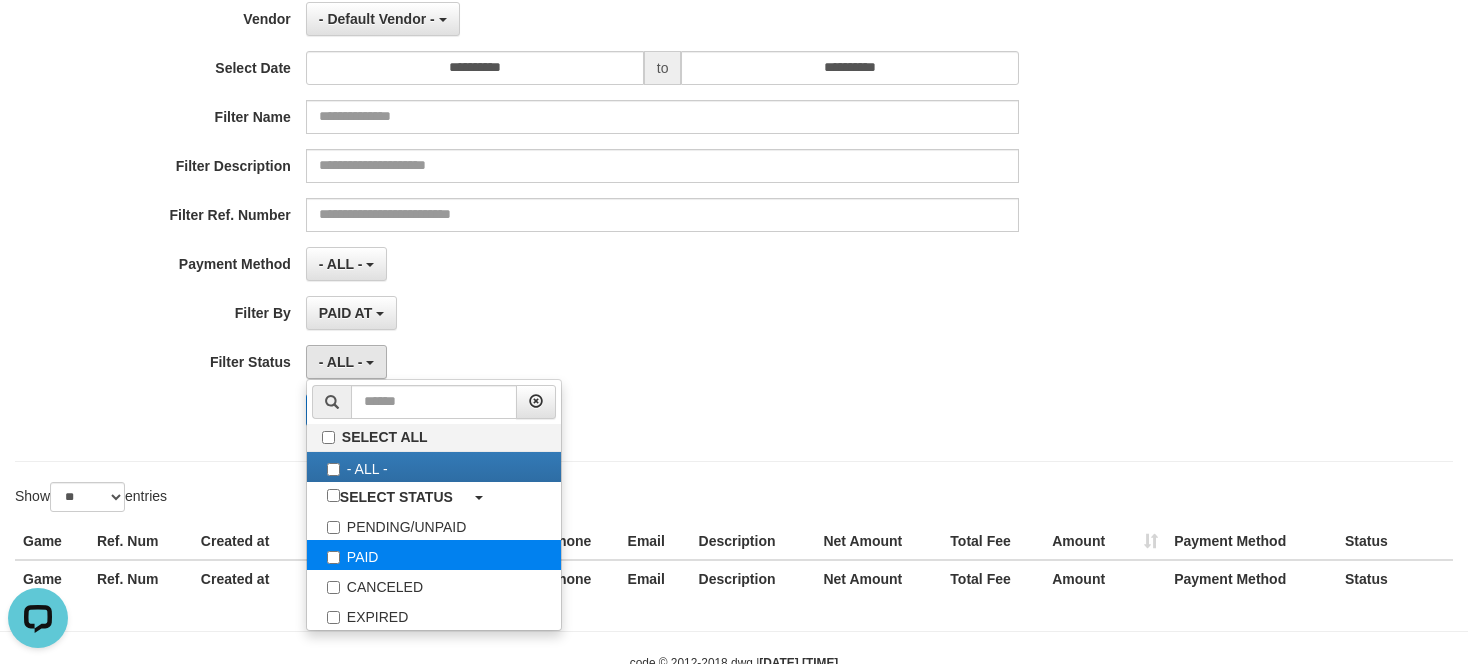 select on "*" 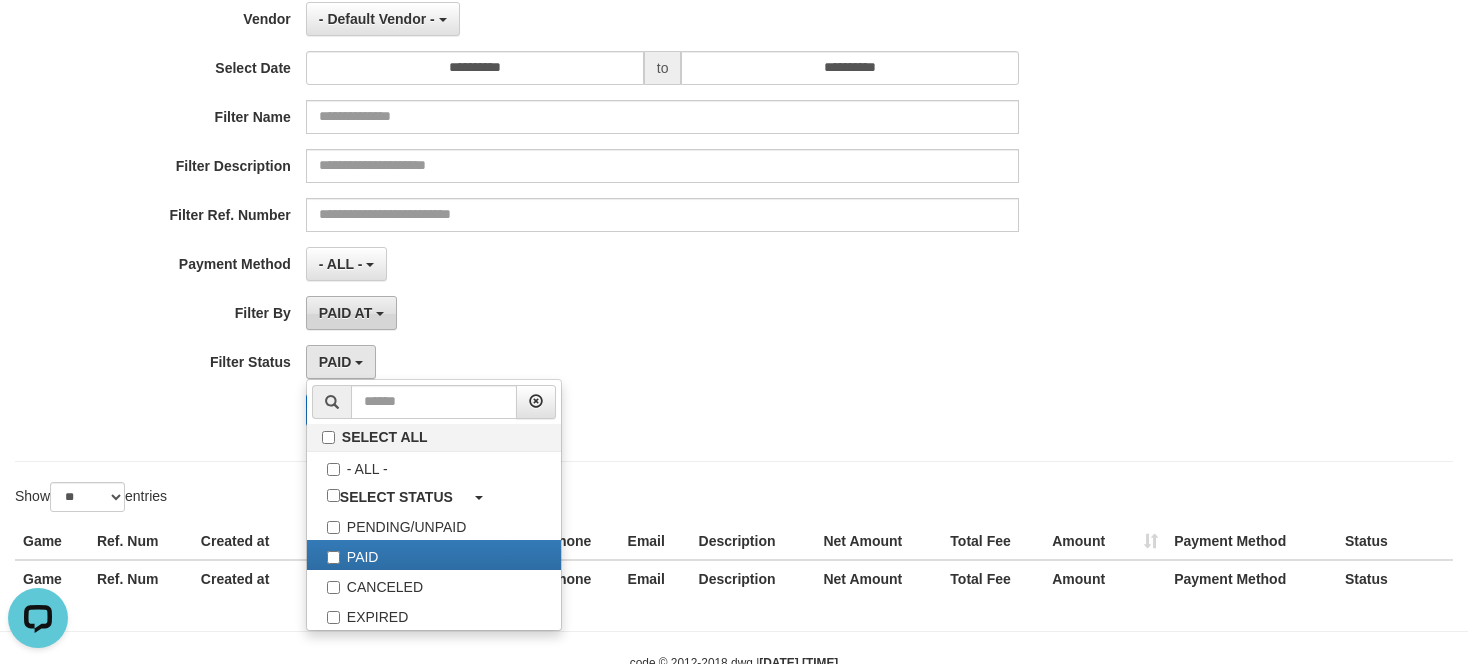 click on "PAID AT" at bounding box center (351, 313) 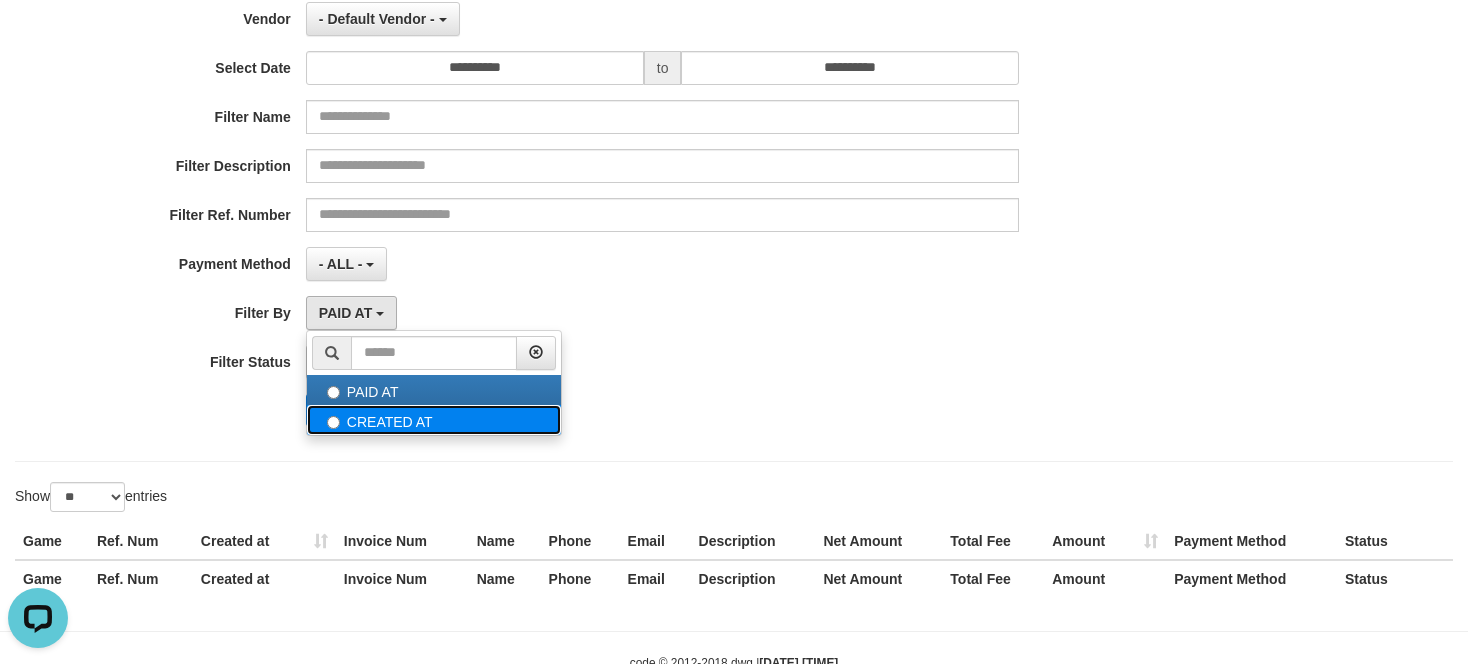 click on "CREATED AT" at bounding box center (434, 420) 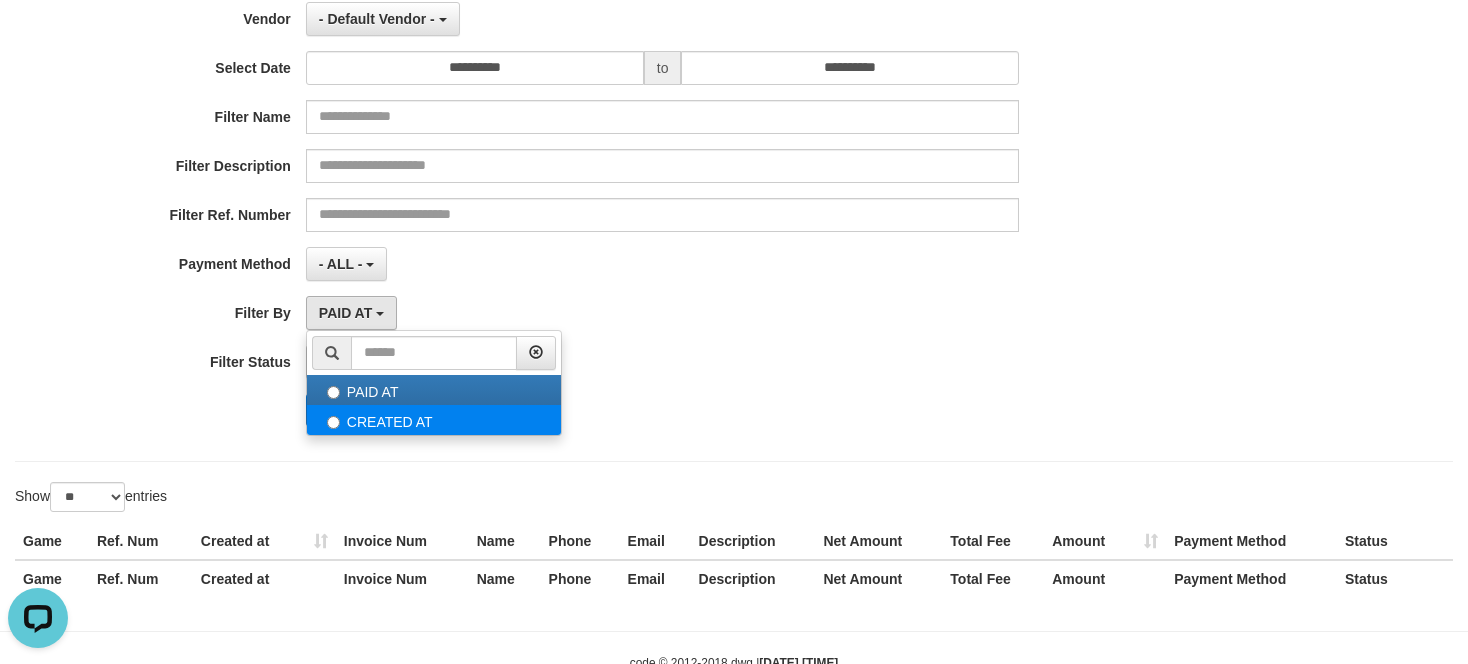 select on "*" 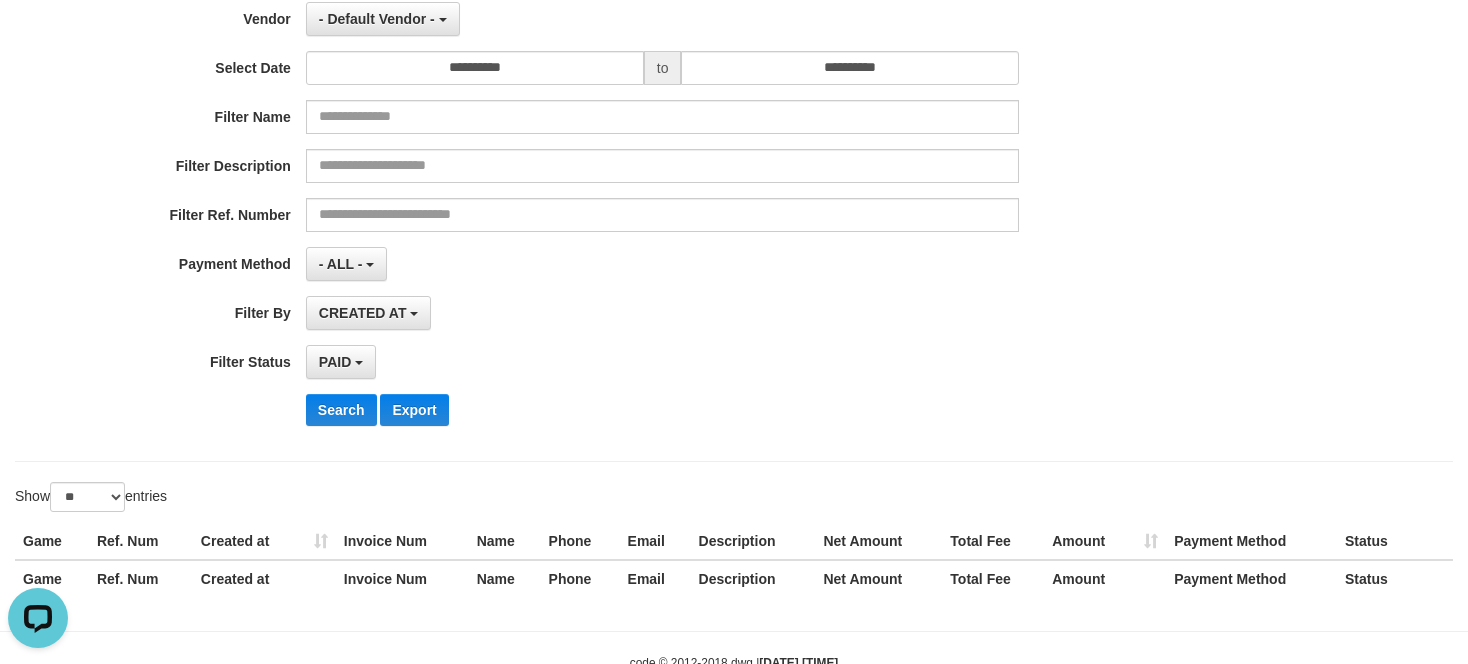 click on "**********" at bounding box center [611, 197] 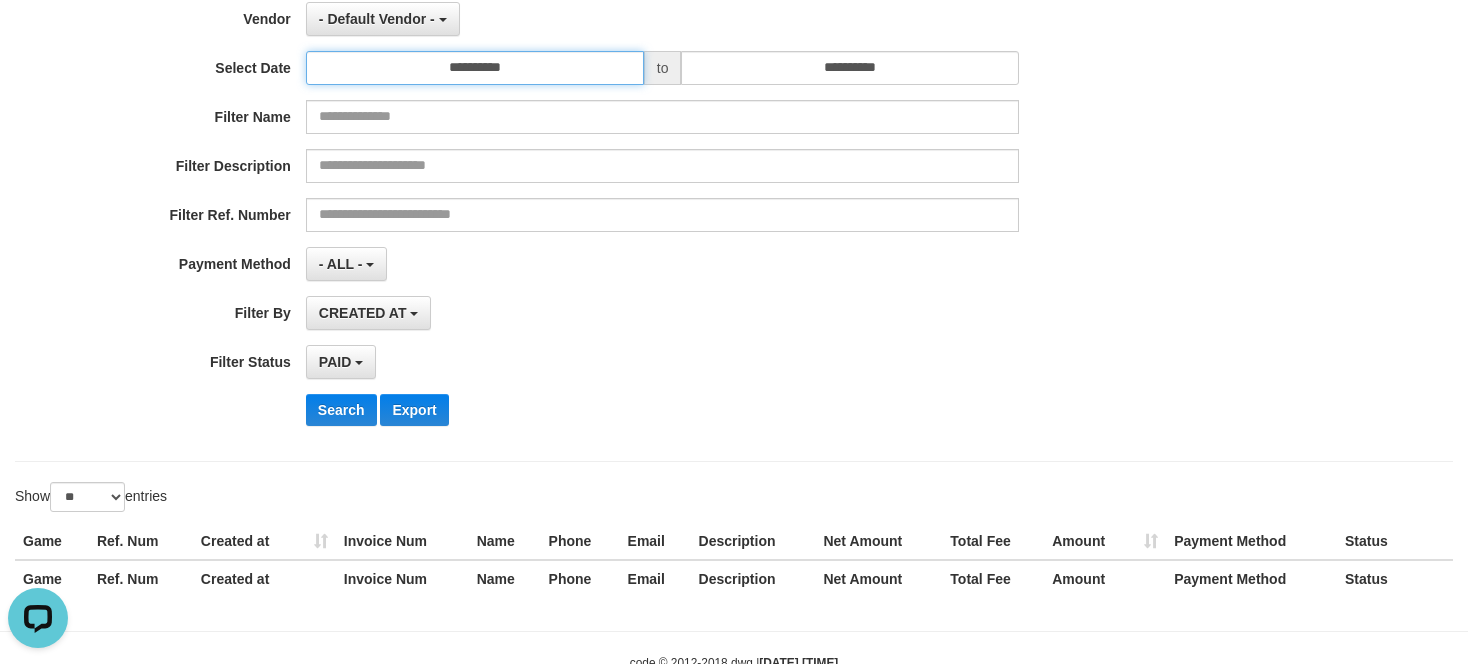click on "**********" at bounding box center [475, 68] 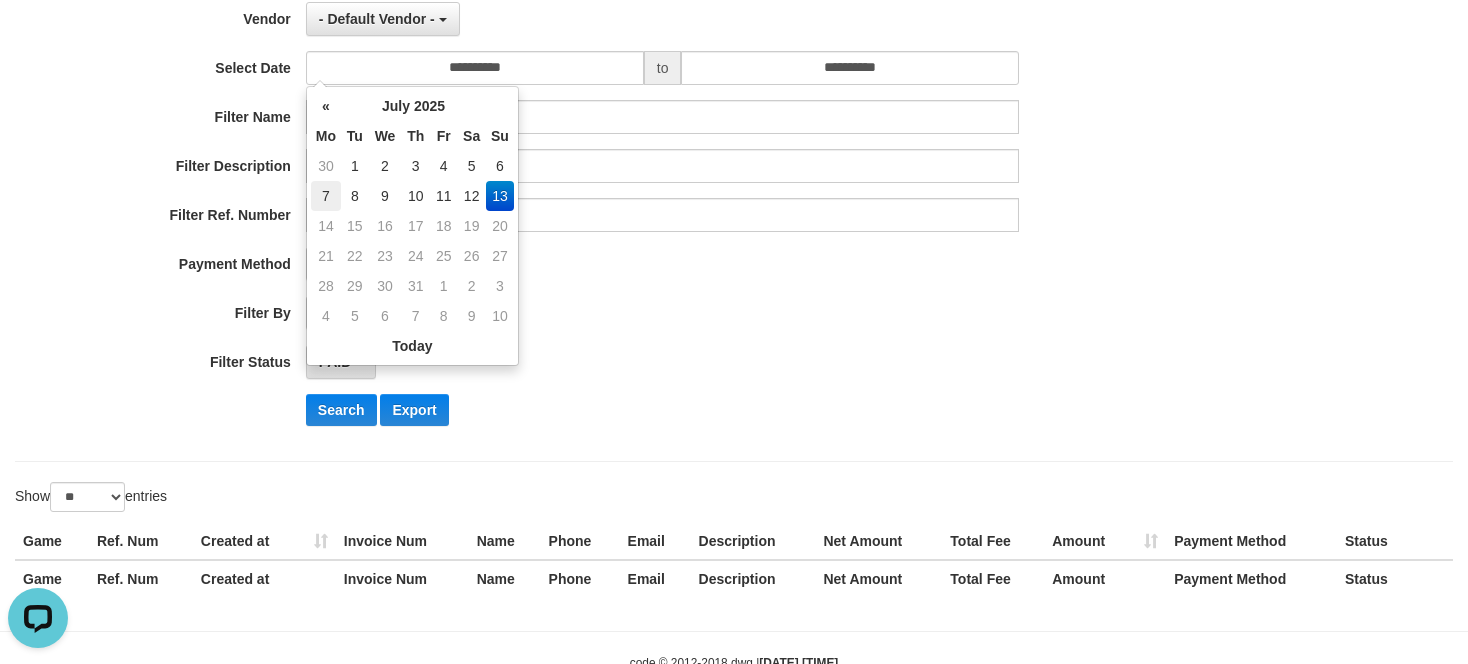 click on "7" at bounding box center (326, 196) 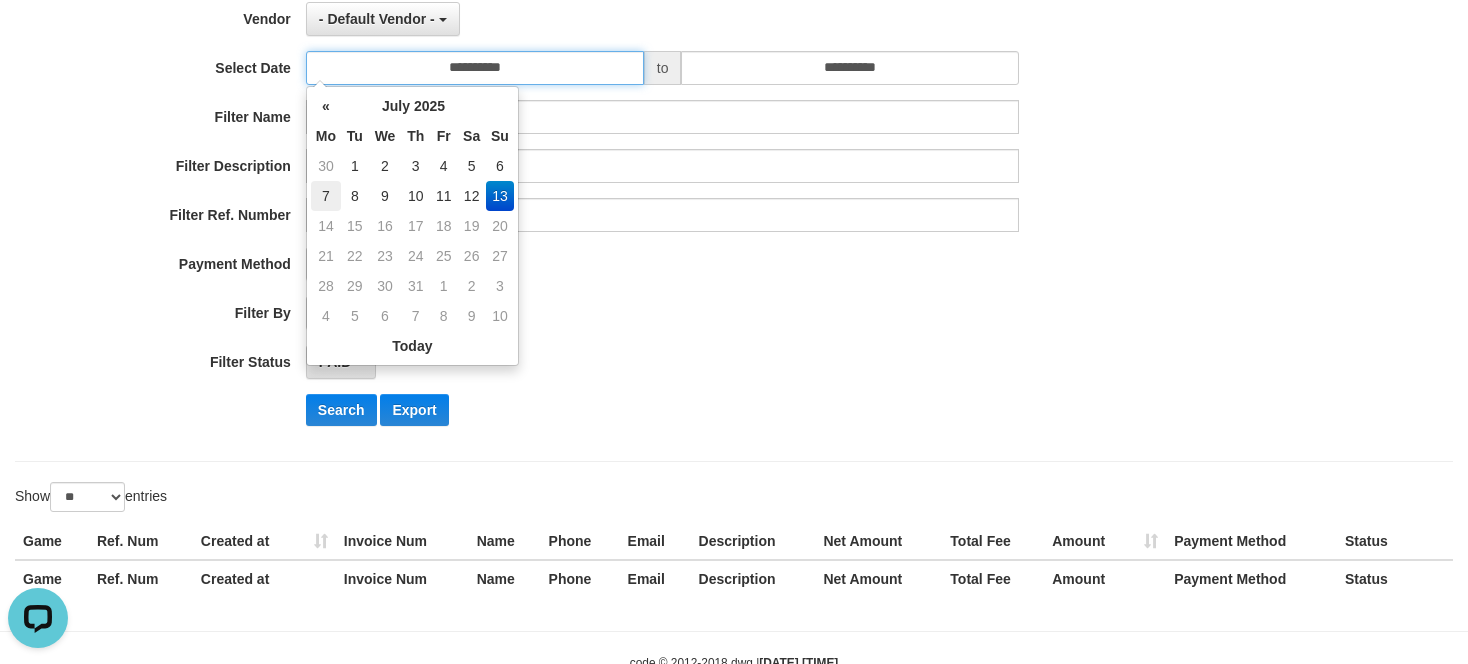 type on "**********" 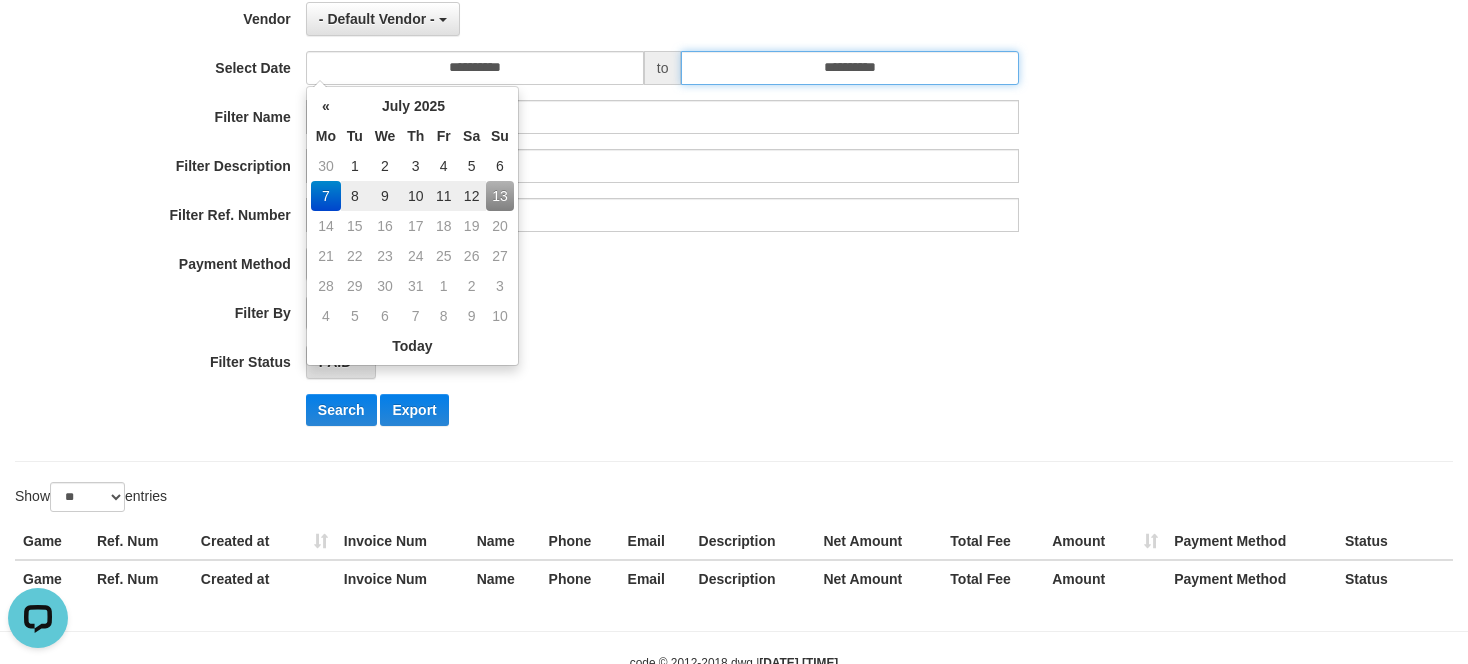 click on "**********" at bounding box center (850, 68) 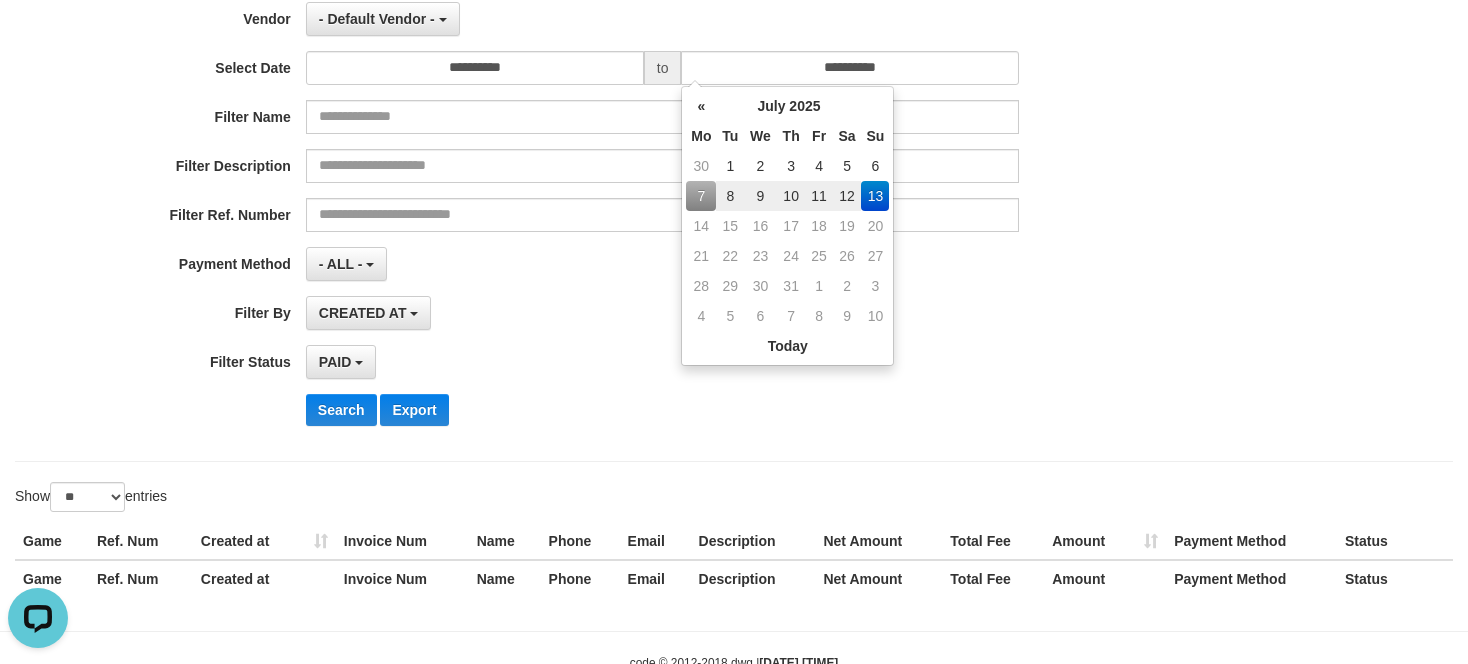 click on "13" at bounding box center (875, 196) 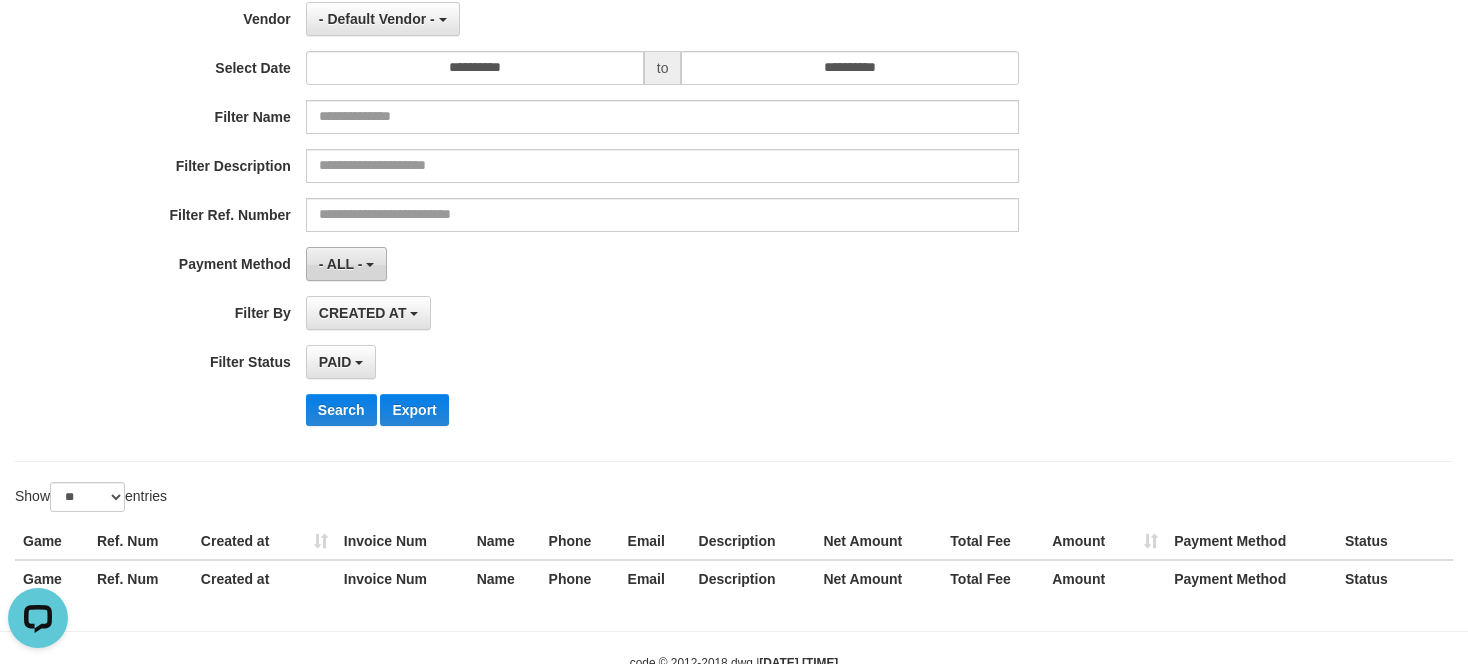 click on "- ALL -" at bounding box center (346, 264) 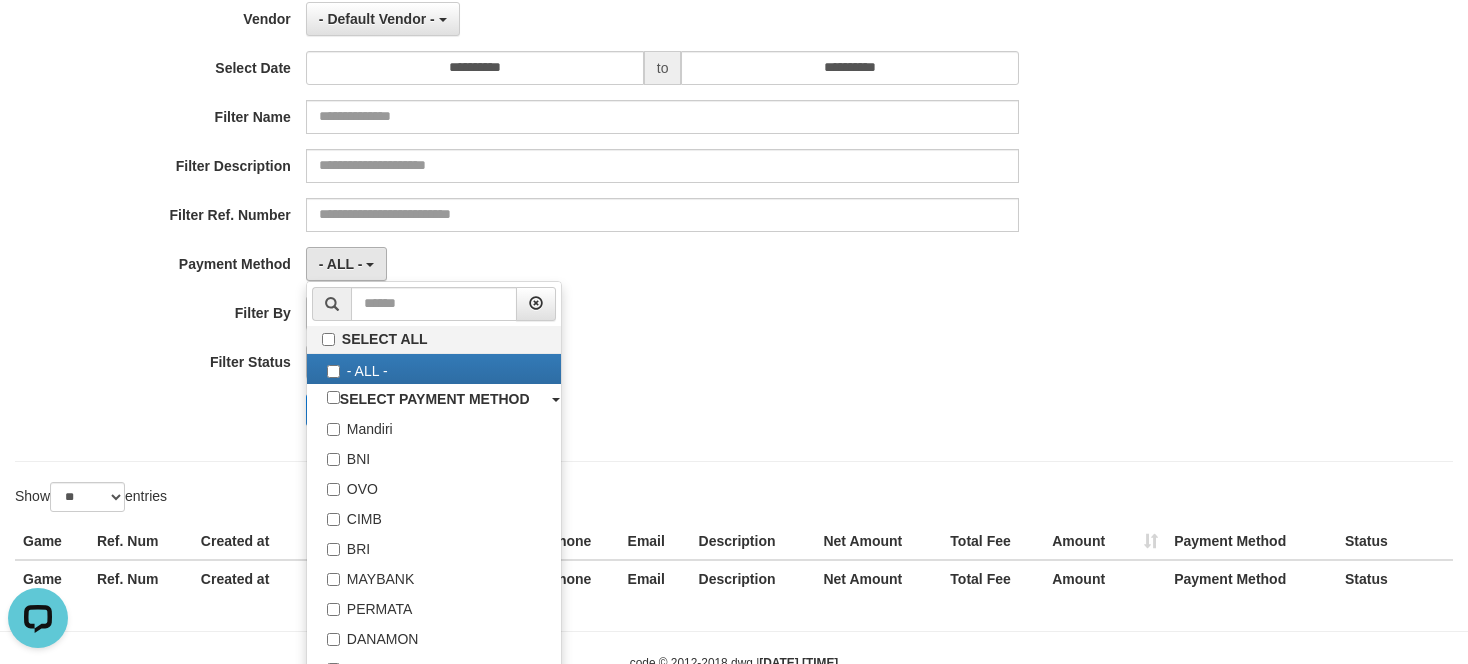 click on "**********" at bounding box center [611, 197] 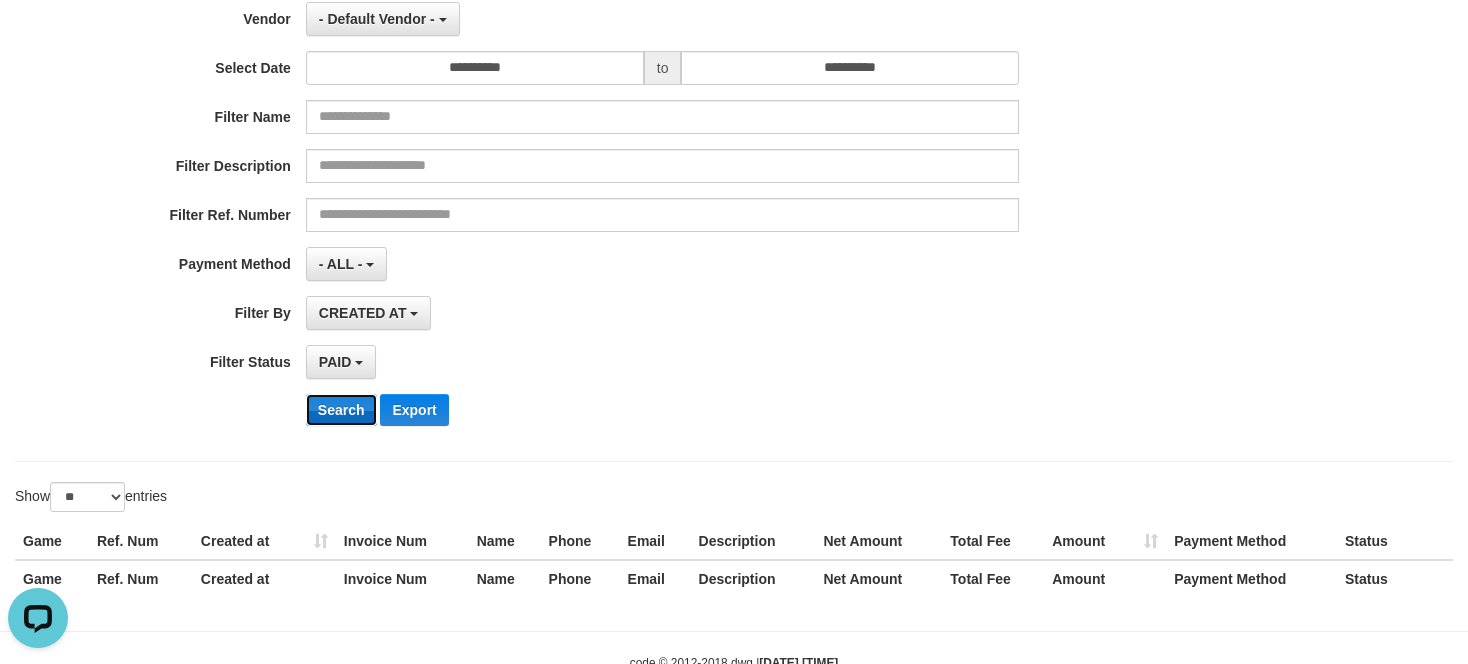 click on "Search" at bounding box center (341, 410) 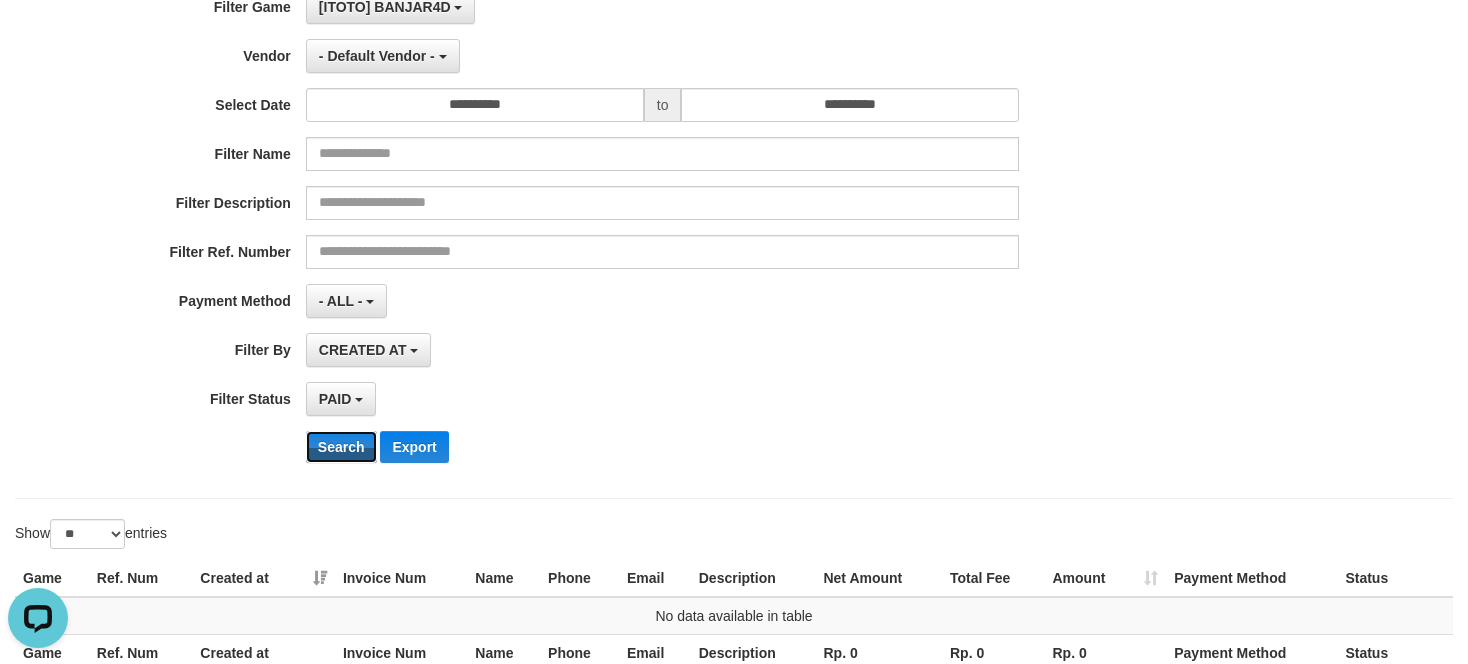 scroll, scrollTop: 100, scrollLeft: 0, axis: vertical 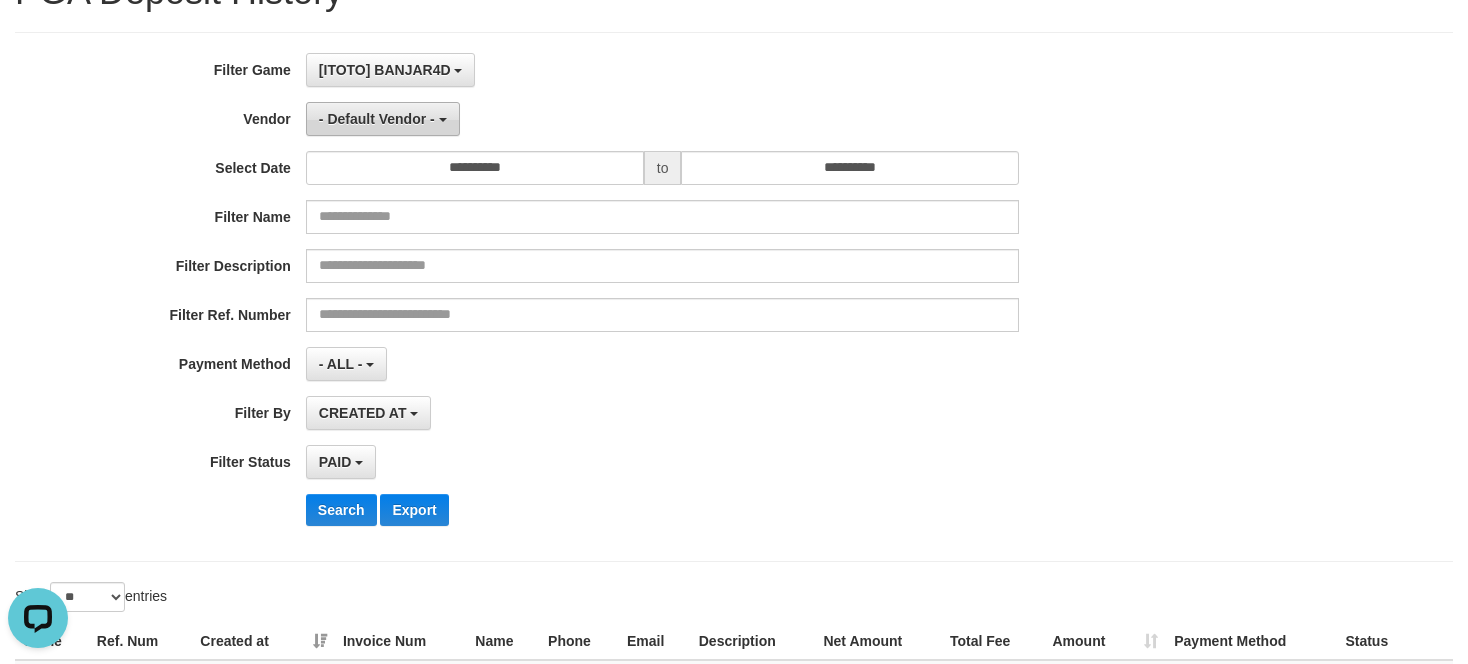 click on "- Default Vendor -" at bounding box center [383, 119] 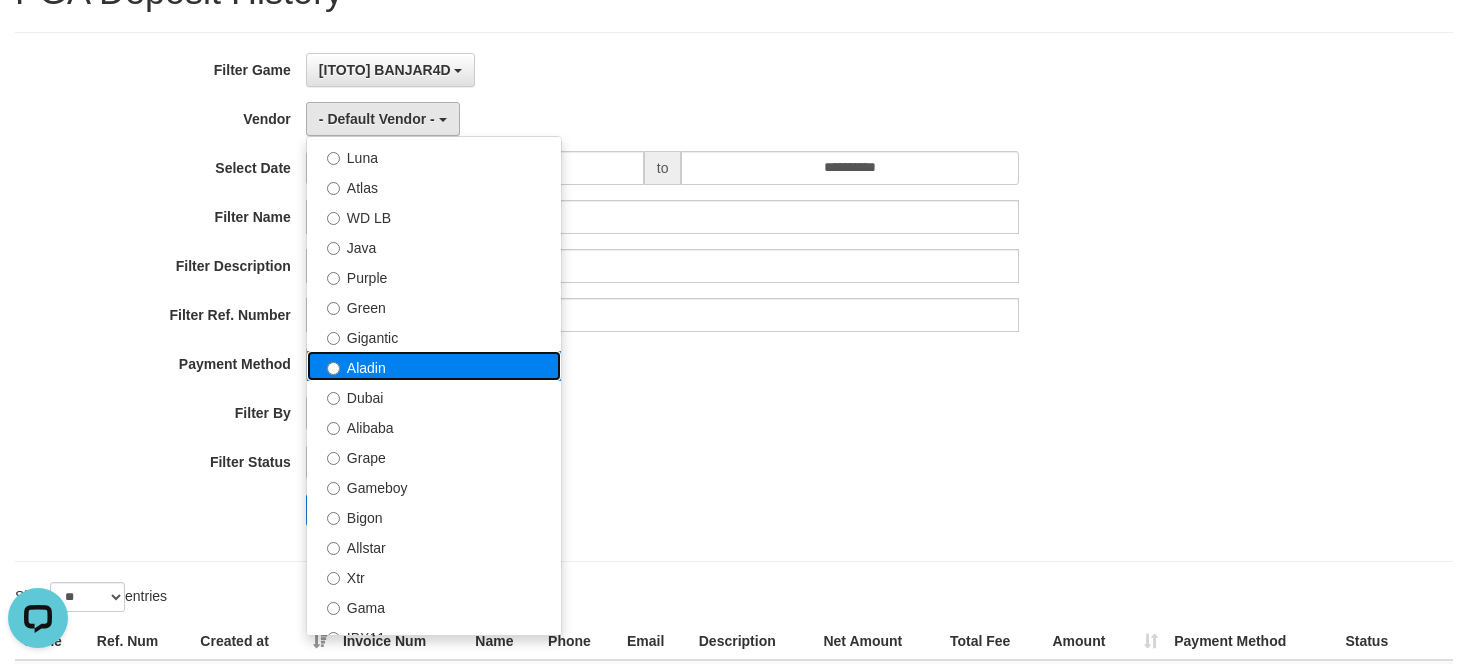 click on "Aladin" at bounding box center [434, 366] 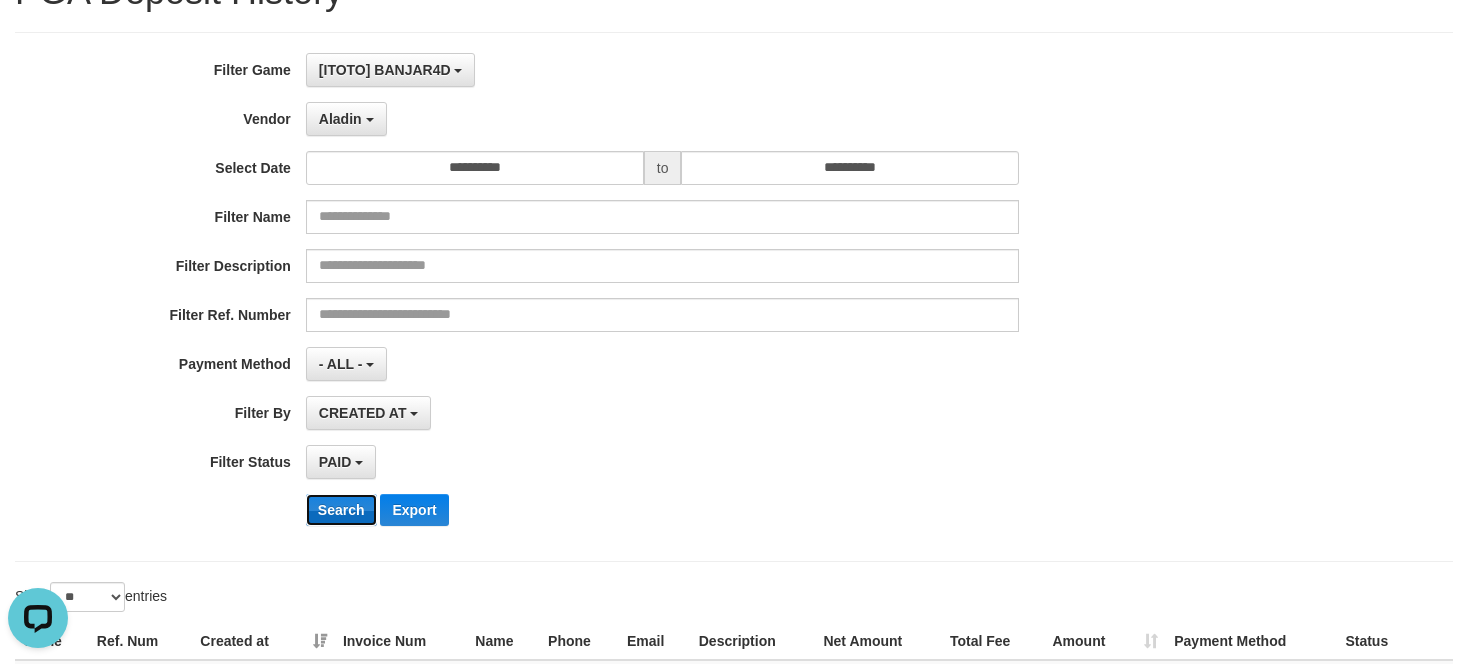 click on "Search" at bounding box center [341, 510] 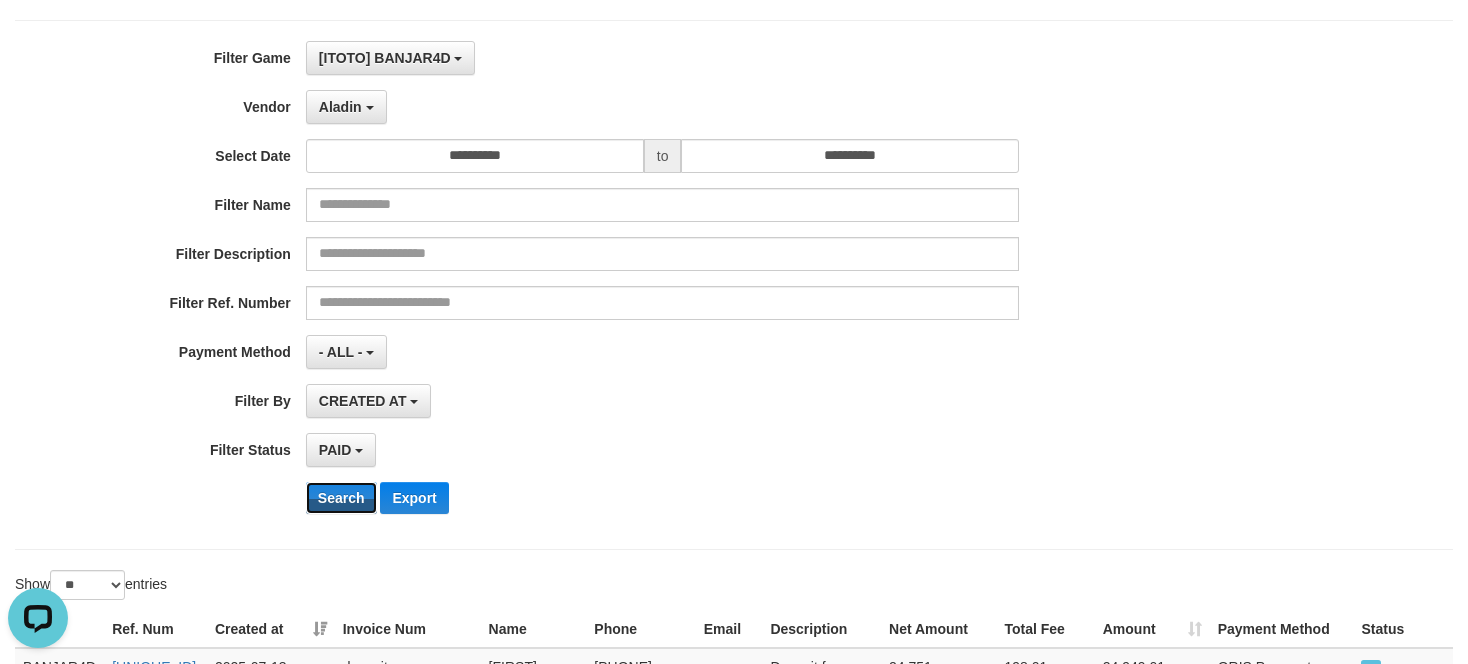 scroll, scrollTop: 49, scrollLeft: 0, axis: vertical 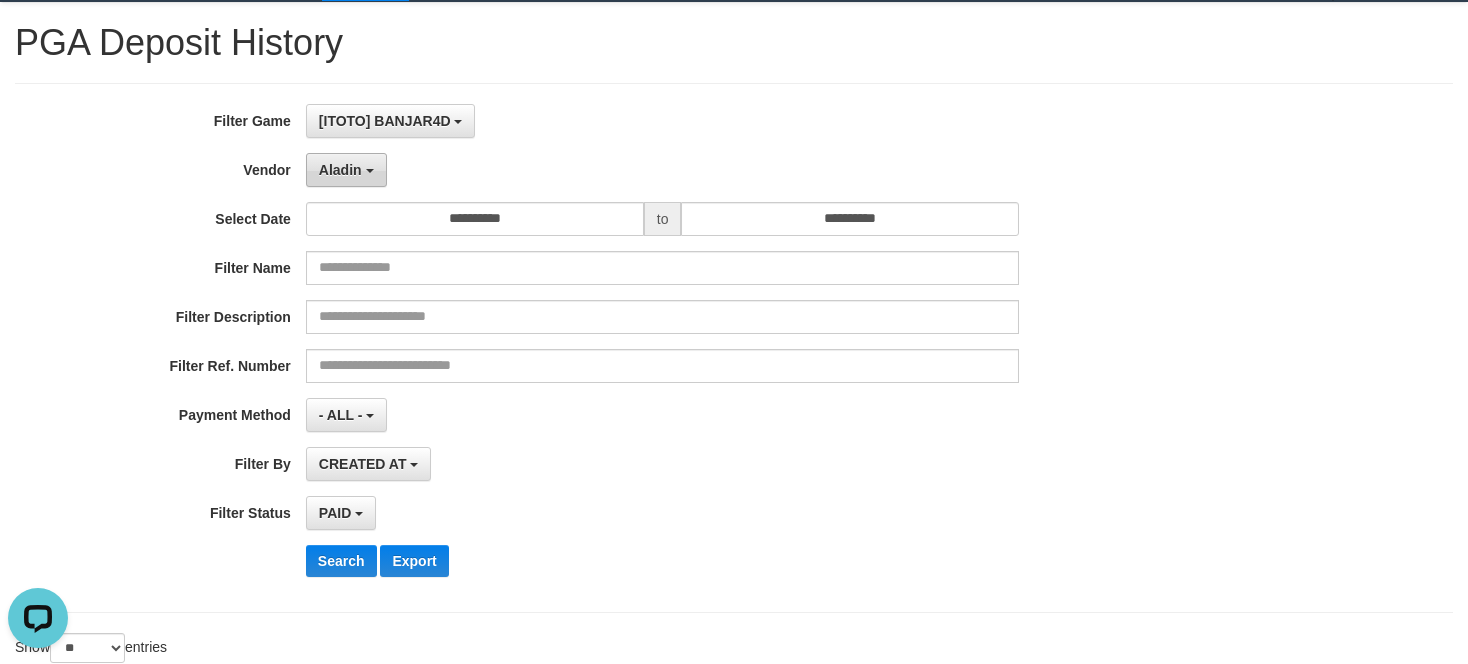 click at bounding box center (370, 171) 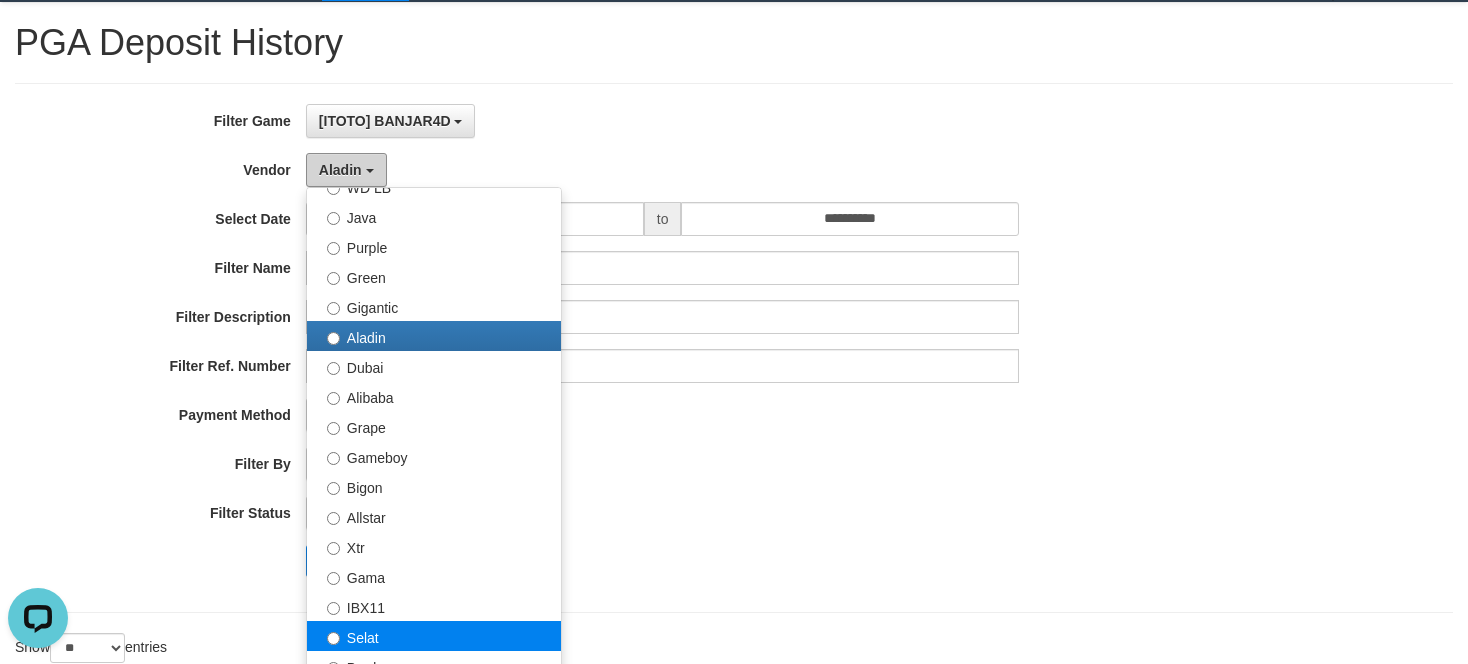 scroll, scrollTop: 400, scrollLeft: 0, axis: vertical 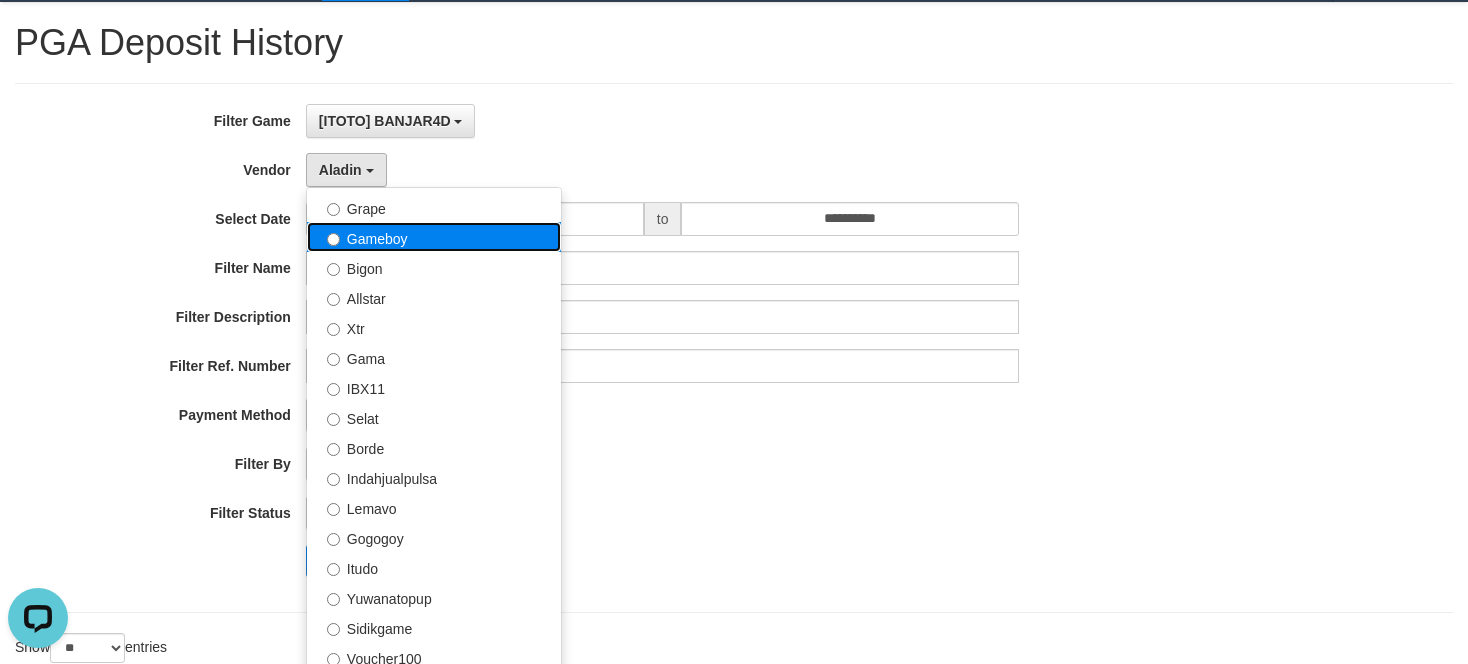 click on "Gameboy" at bounding box center [434, 237] 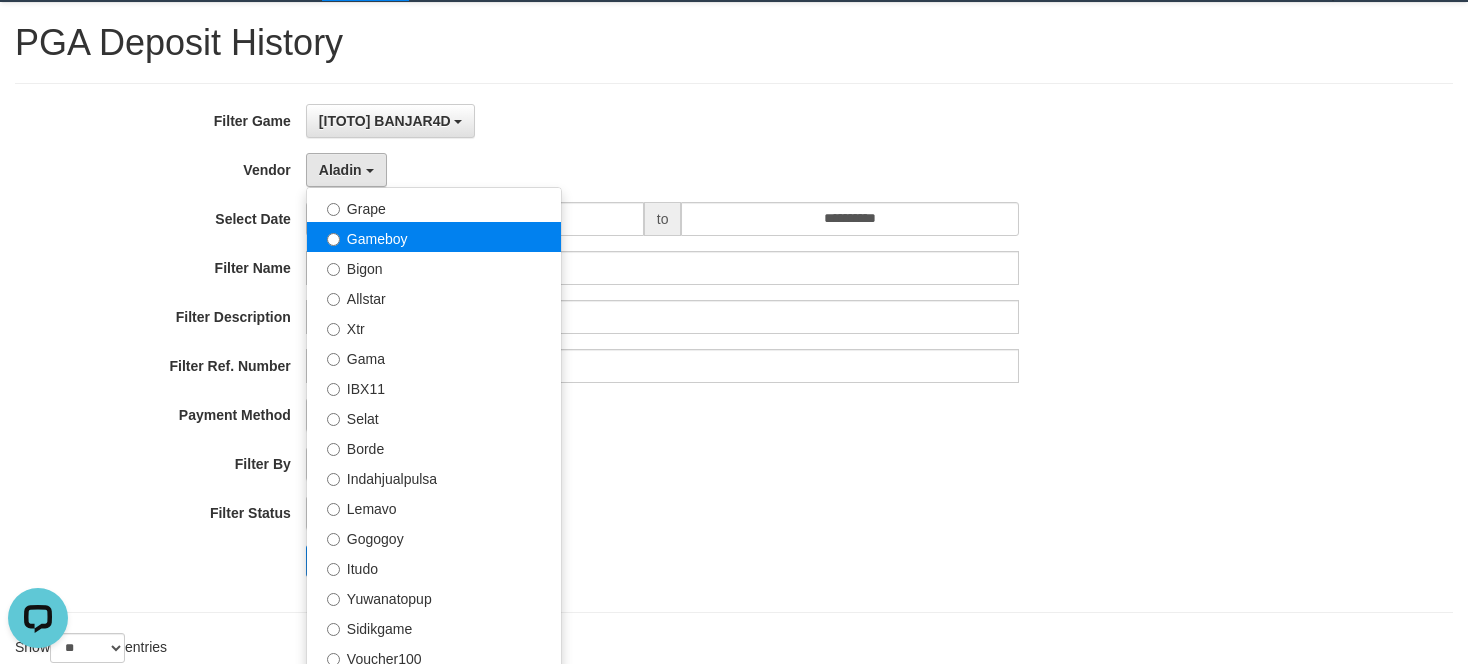 select on "**********" 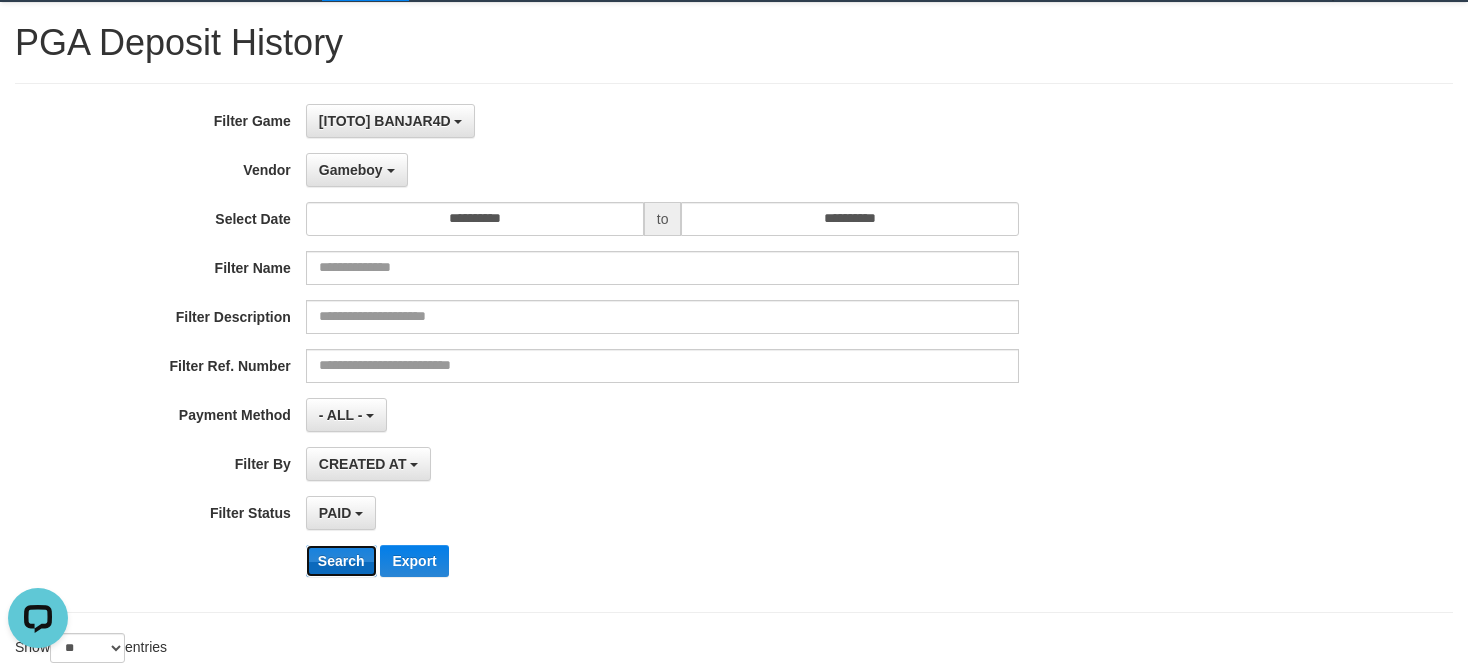 click on "Search" at bounding box center (341, 561) 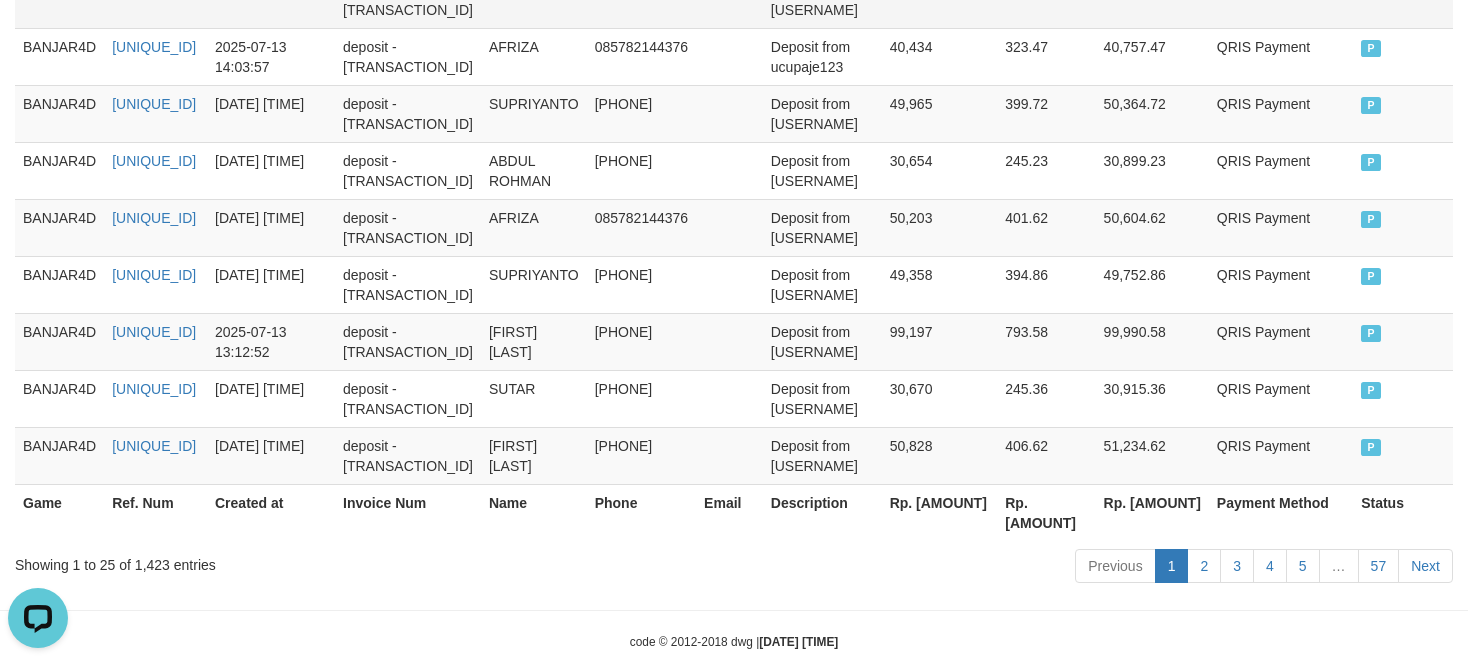 scroll, scrollTop: 1549, scrollLeft: 0, axis: vertical 